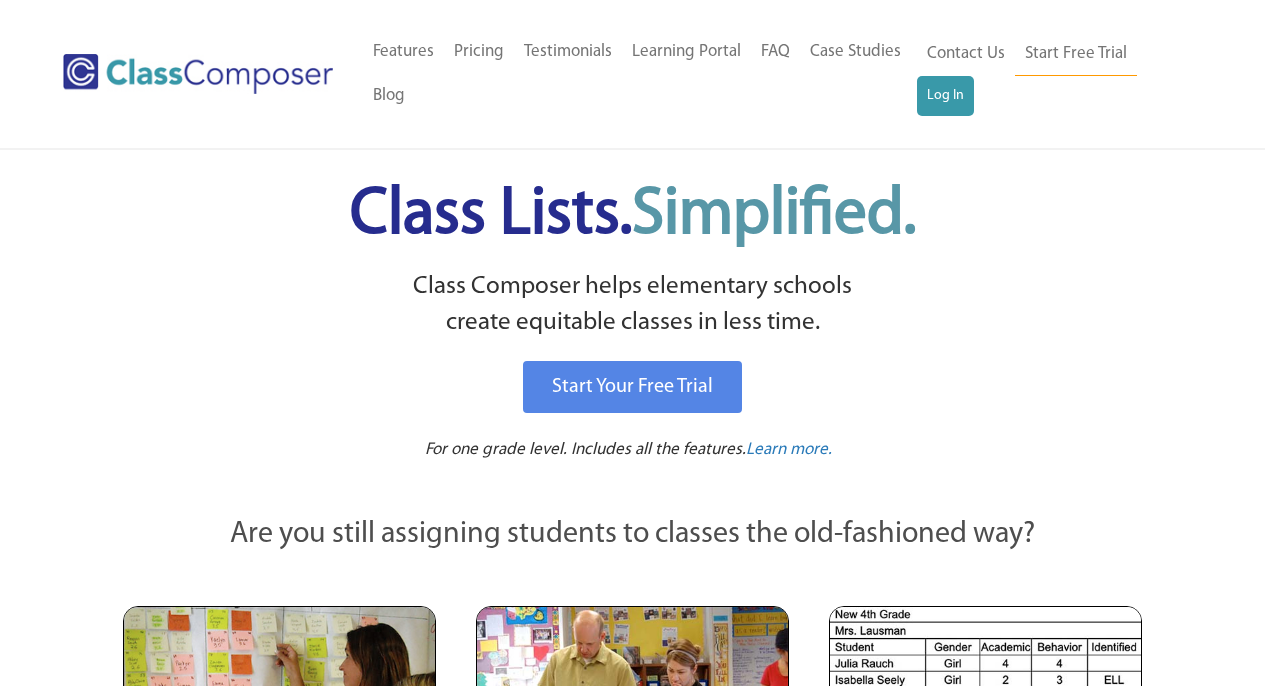 scroll, scrollTop: 0, scrollLeft: 0, axis: both 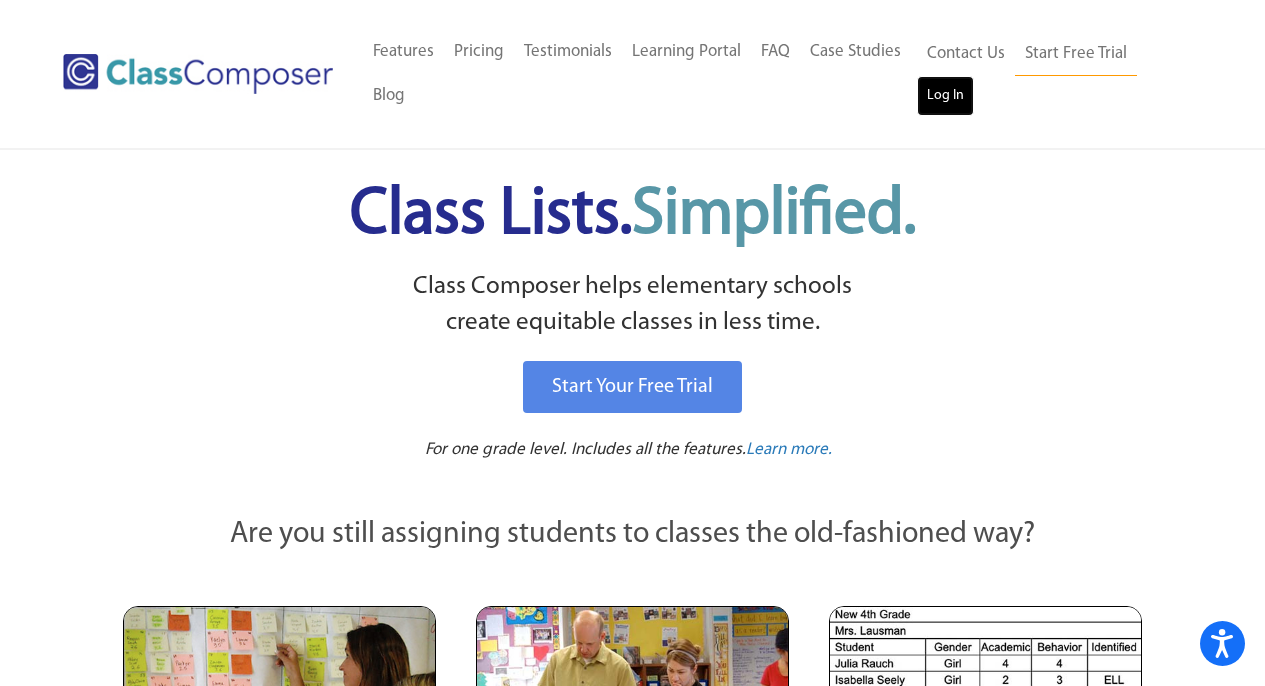 click on "Log In" at bounding box center (945, 96) 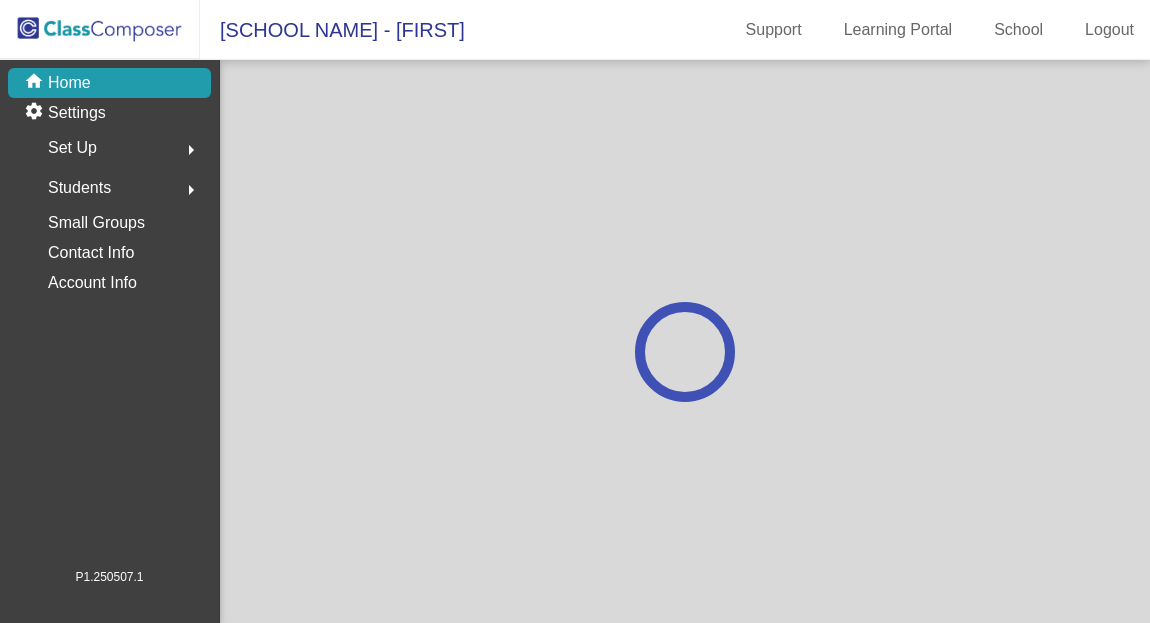 scroll, scrollTop: 0, scrollLeft: 0, axis: both 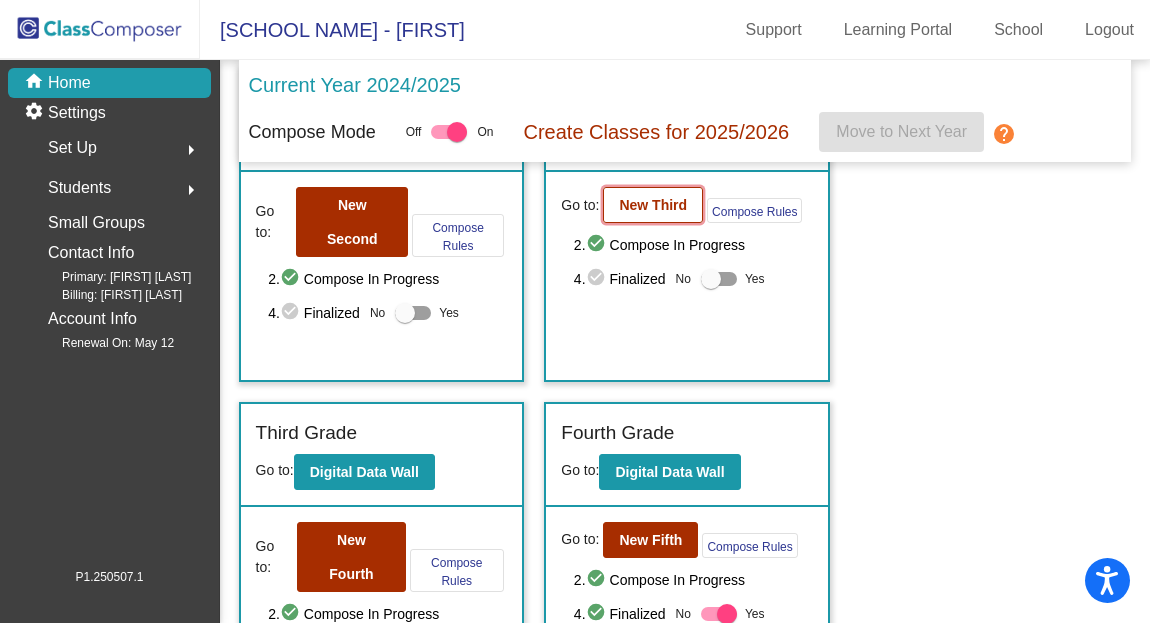 click on "New Third" 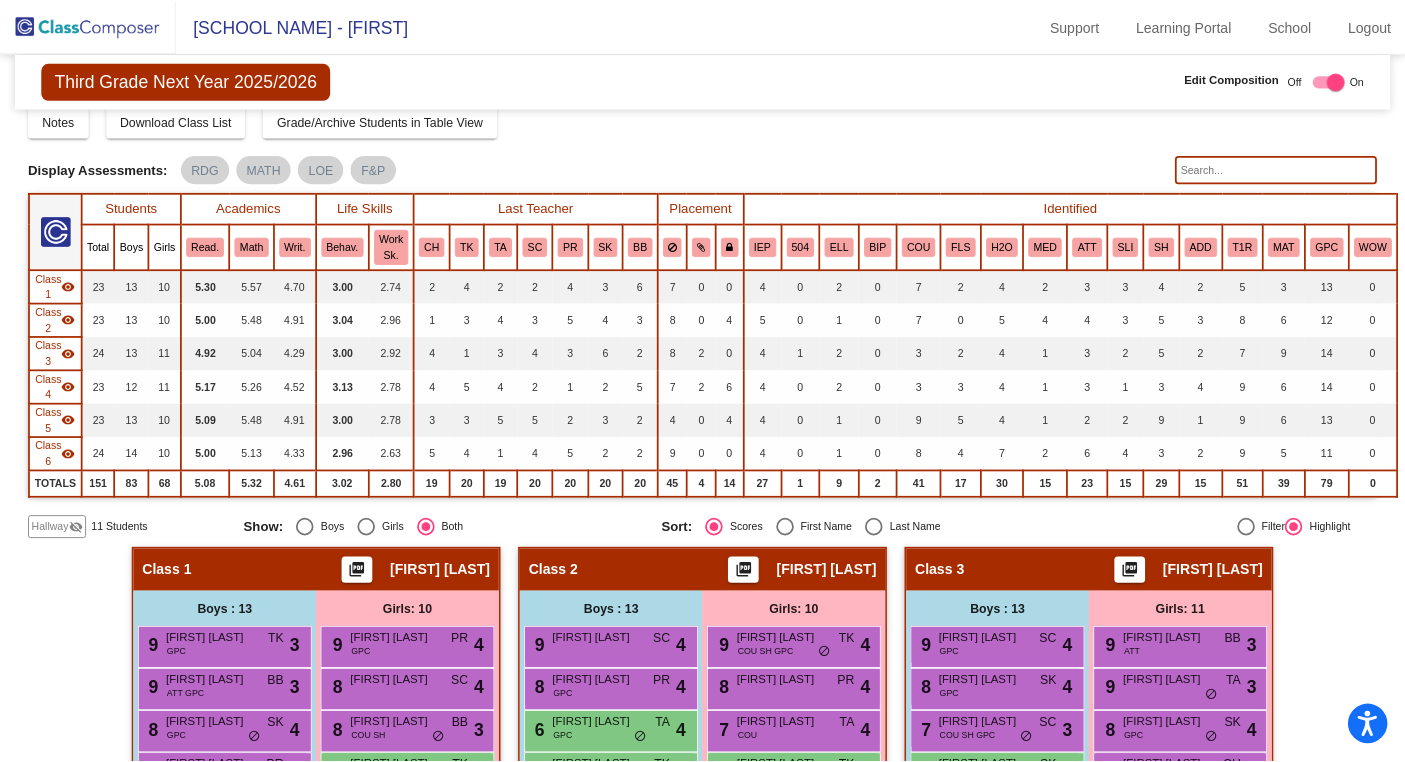 scroll, scrollTop: 56, scrollLeft: 0, axis: vertical 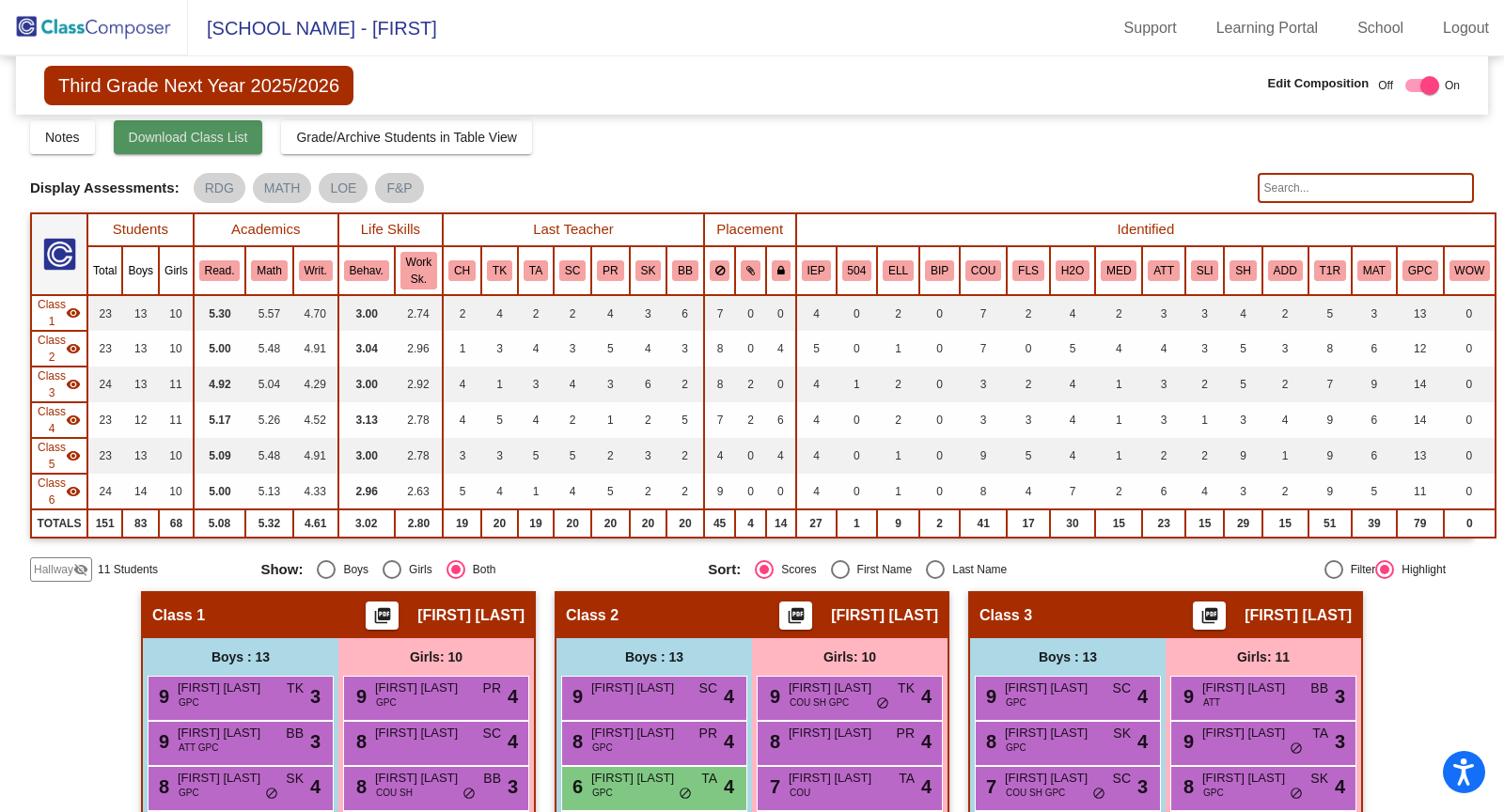 click on "Download Class List" 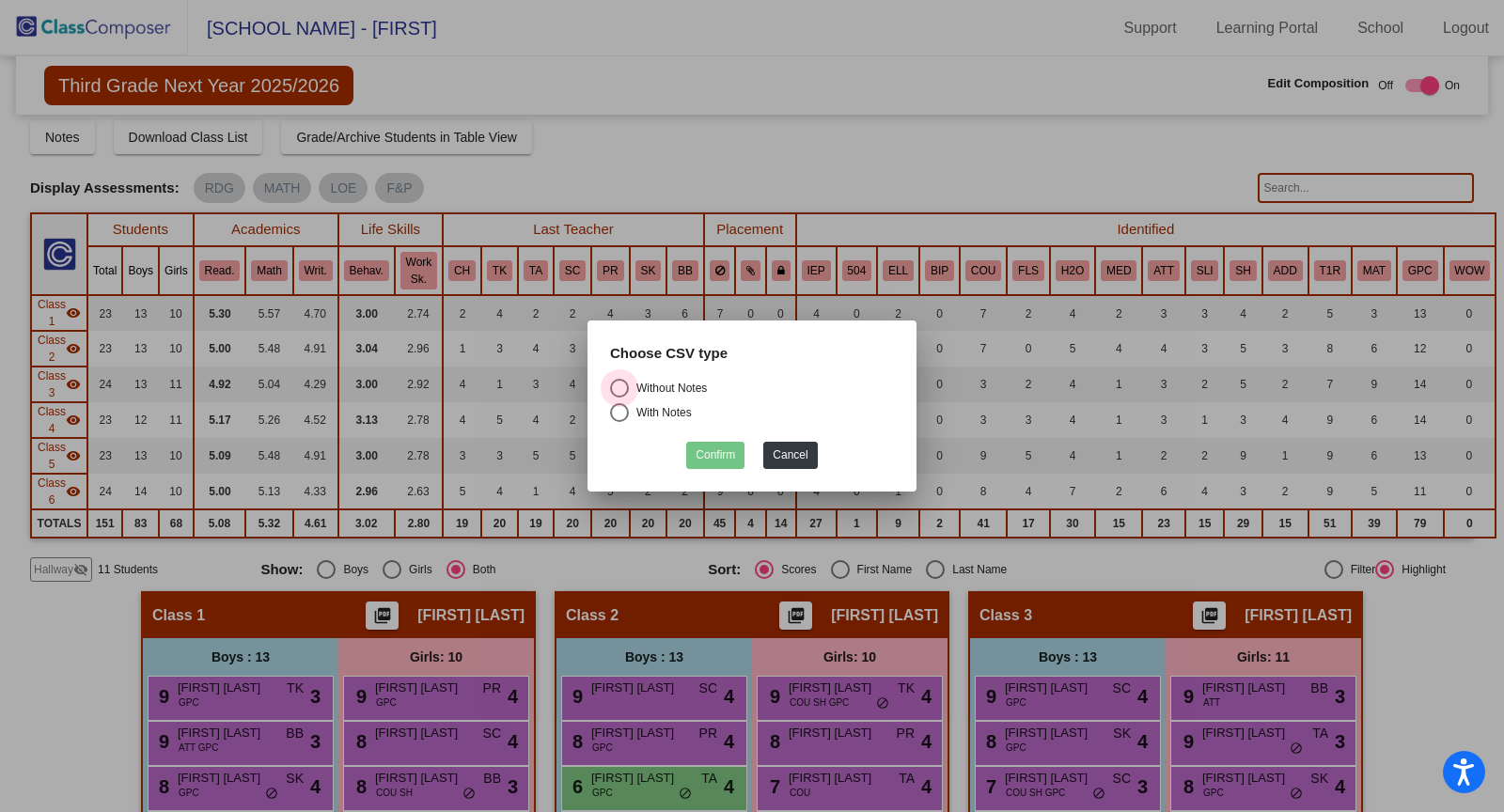 click at bounding box center [619, 388] 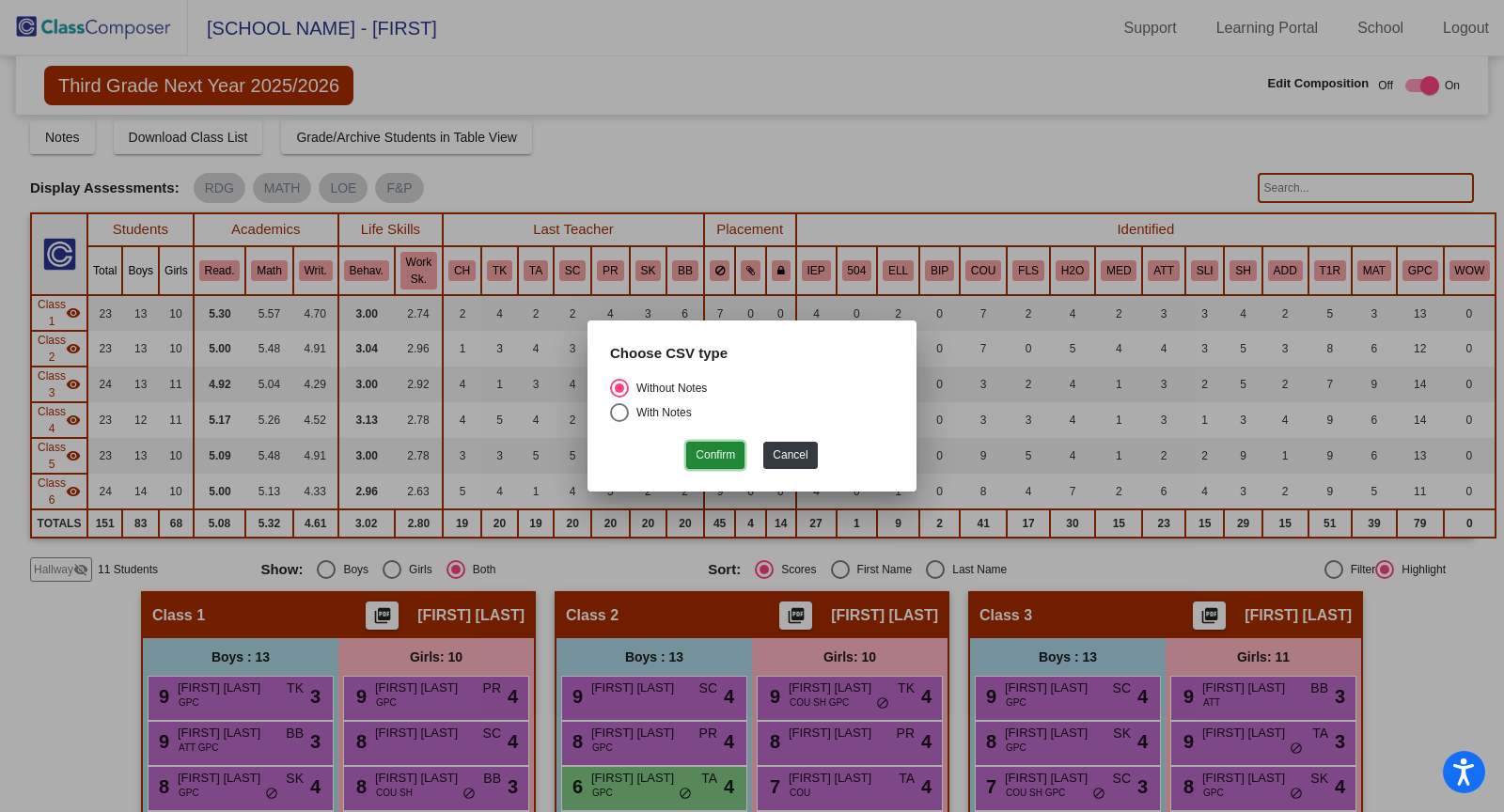 click on "Confirm" at bounding box center [715, 455] 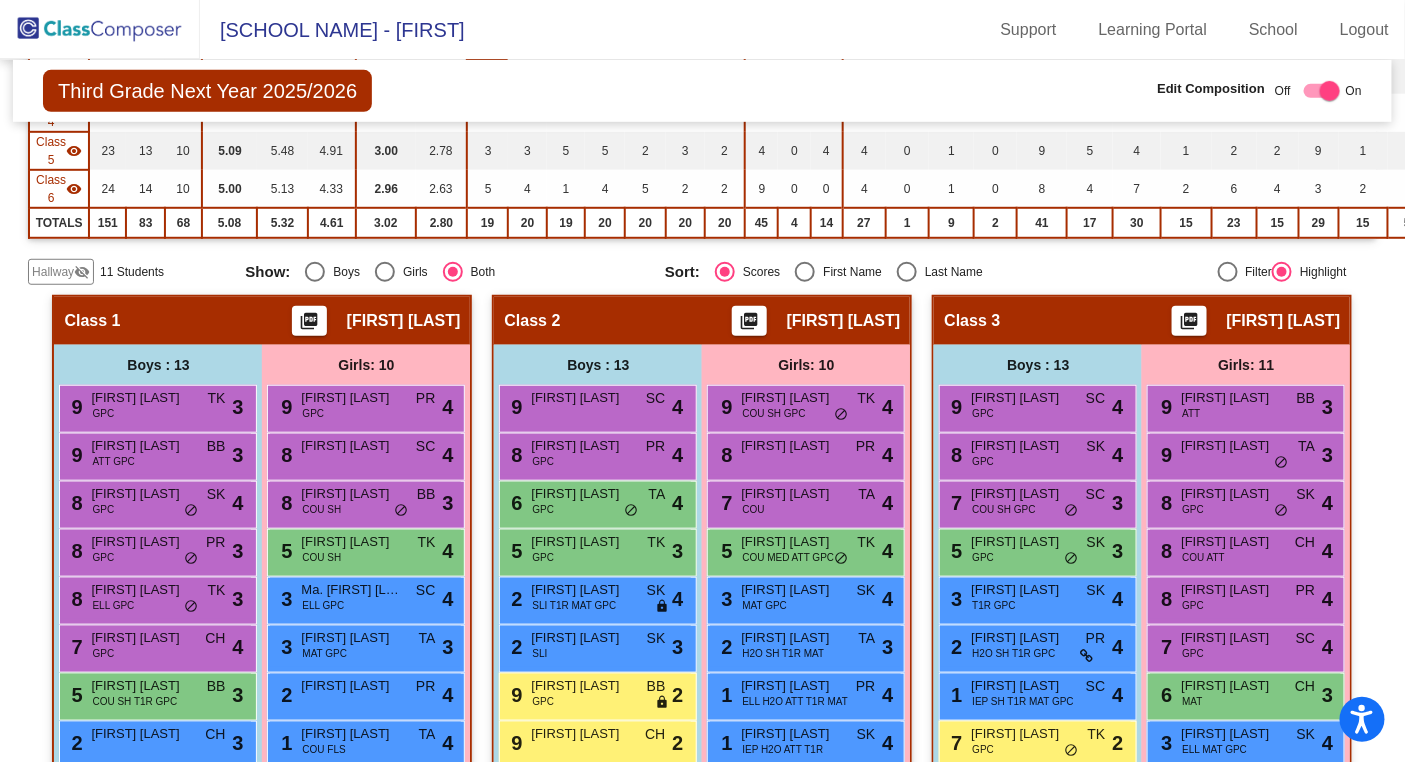 scroll, scrollTop: 0, scrollLeft: 0, axis: both 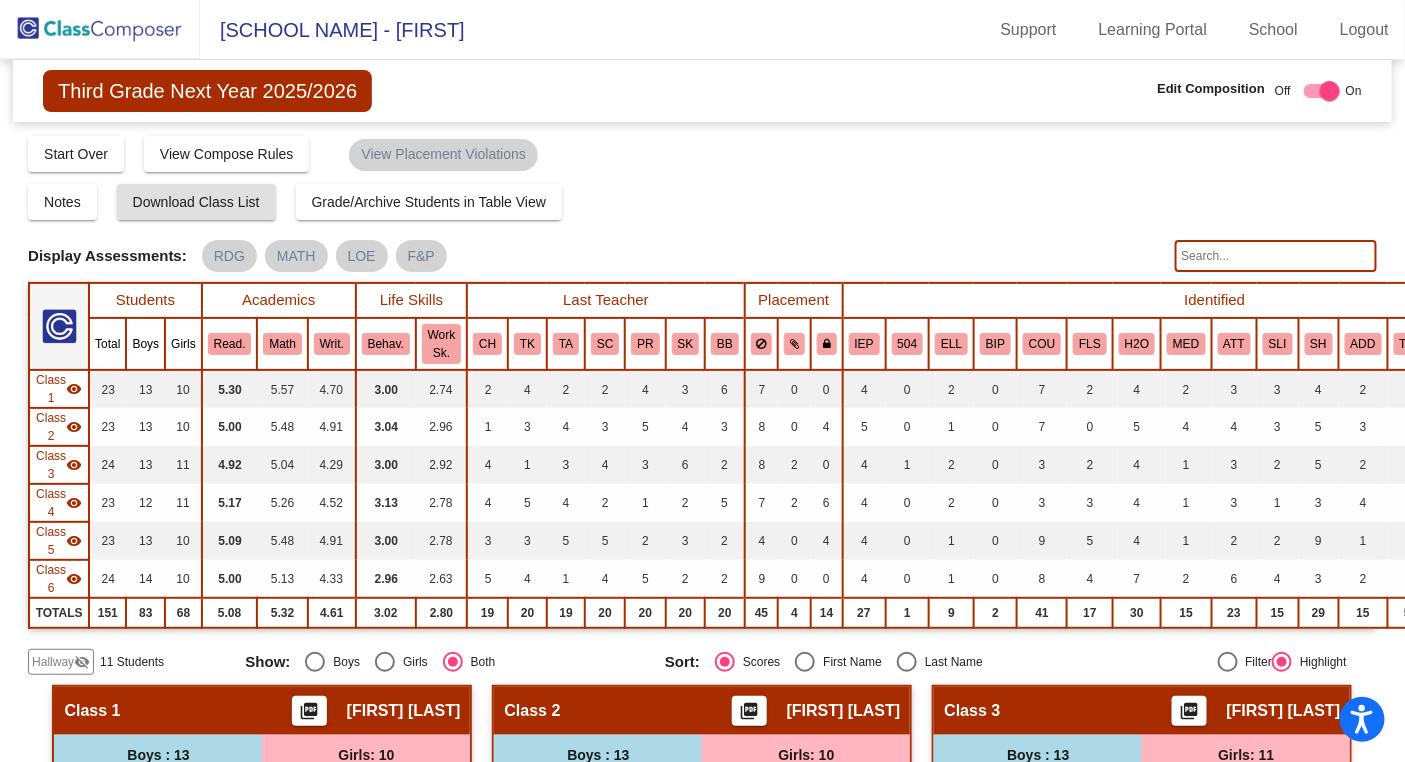 click 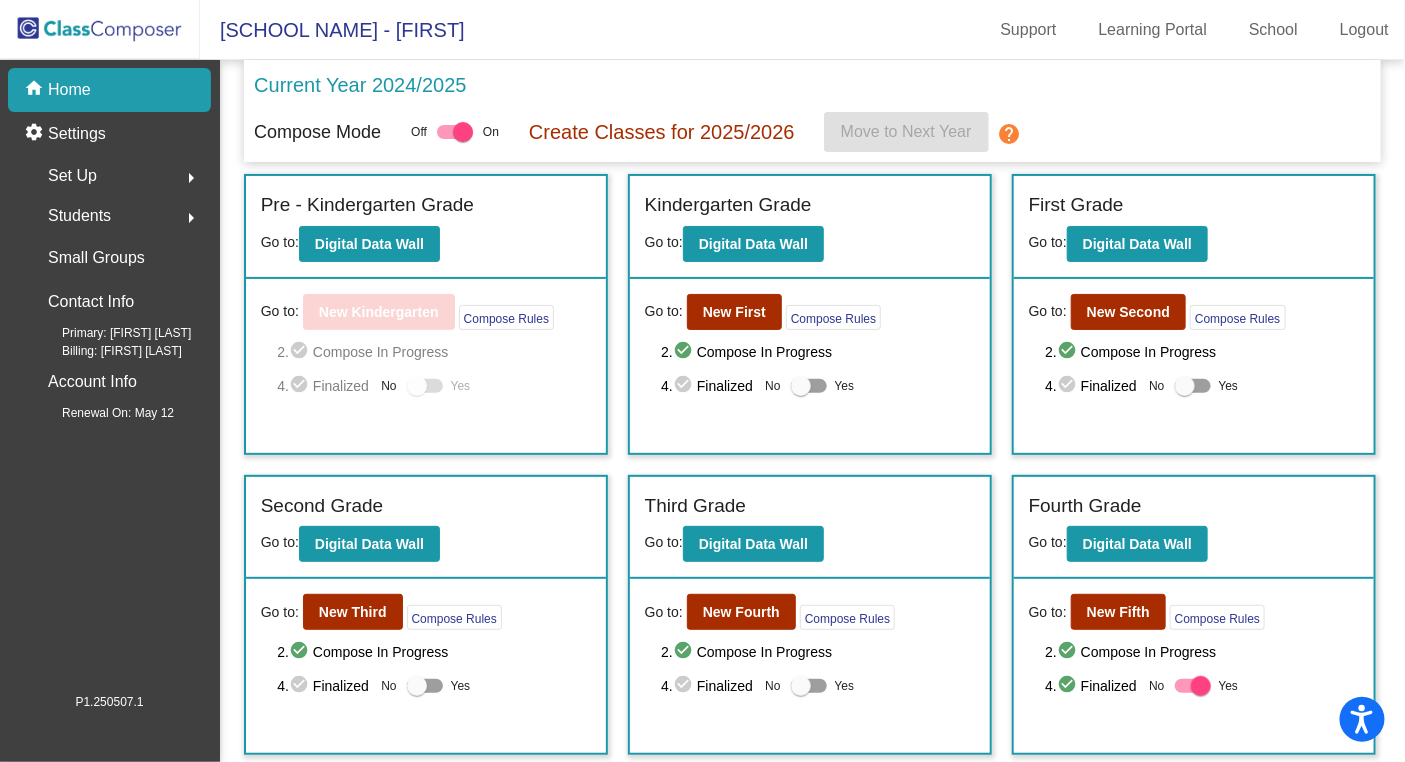click at bounding box center (801, 686) 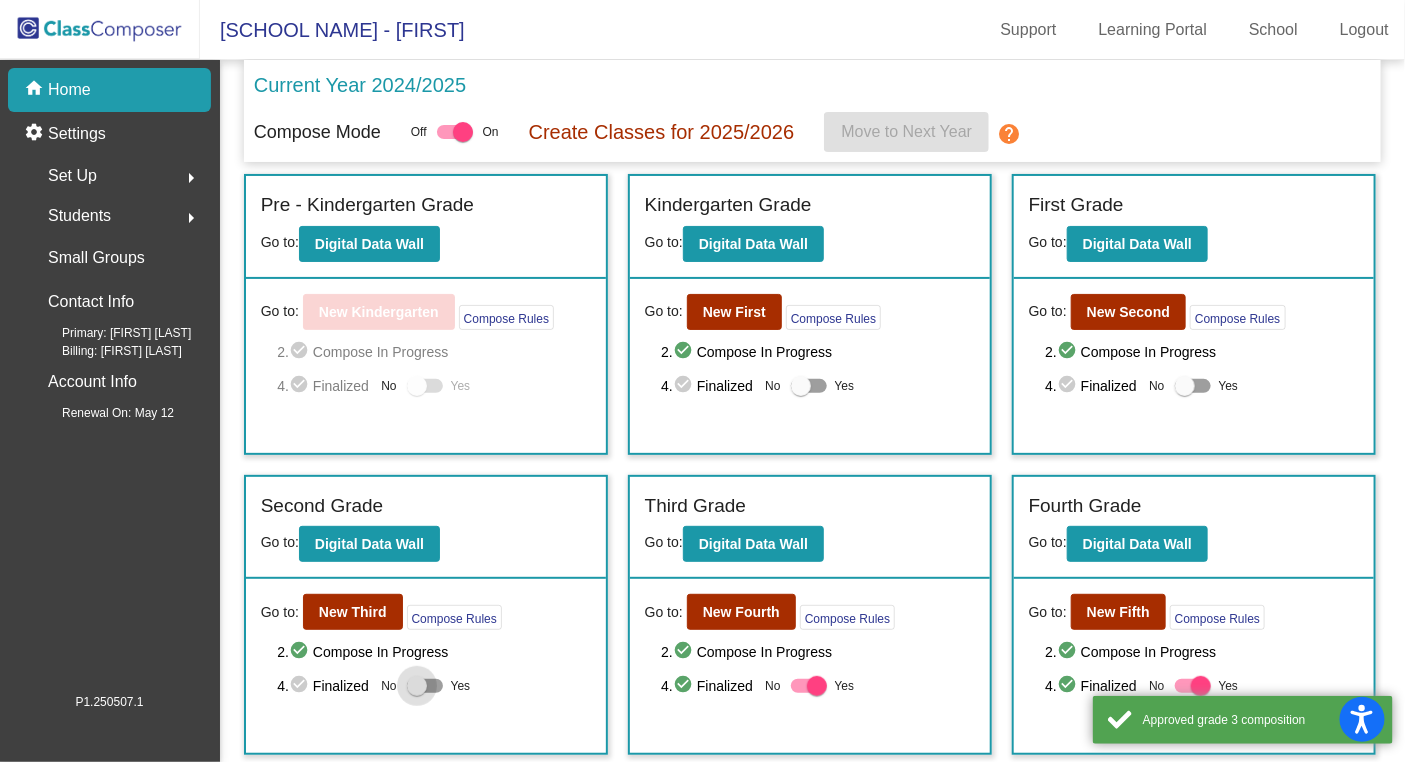 click at bounding box center (417, 686) 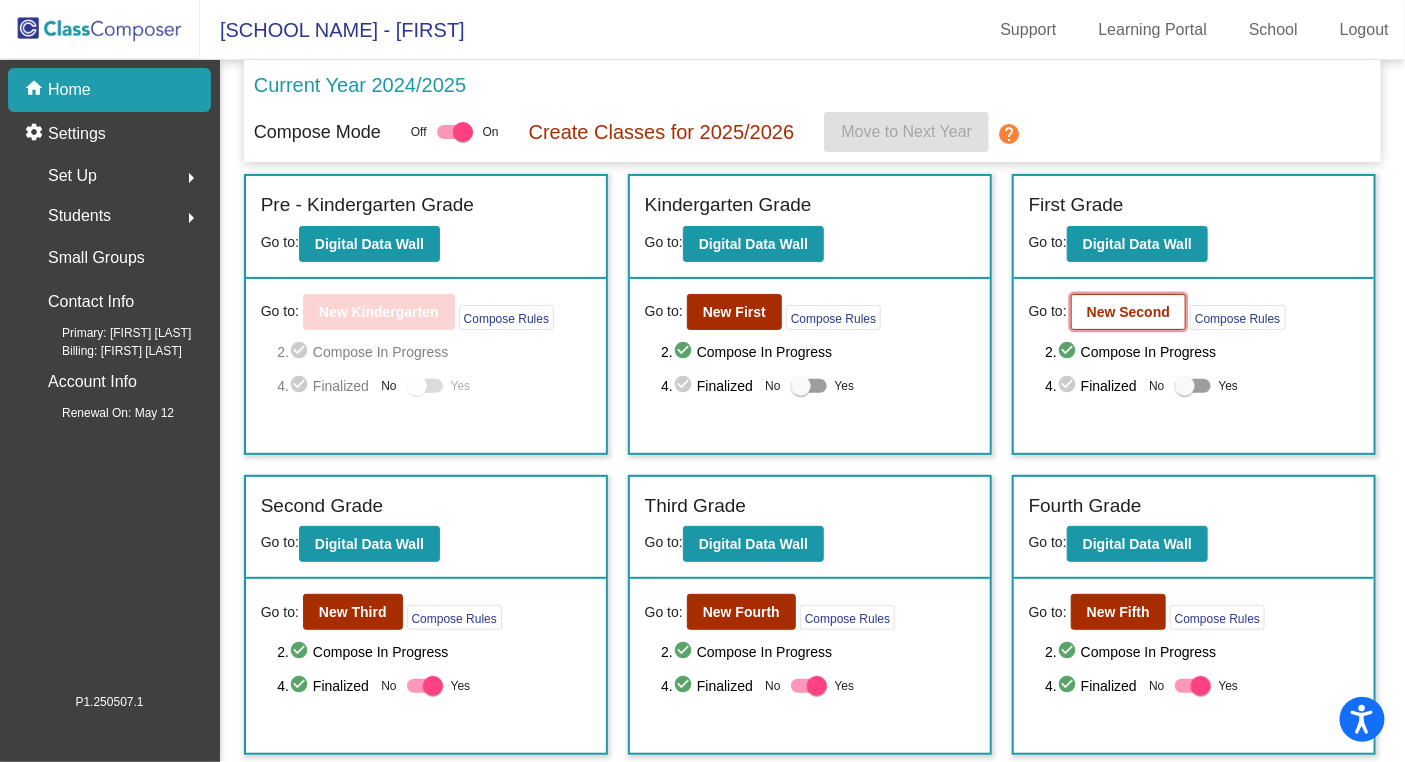 click on "New Second" 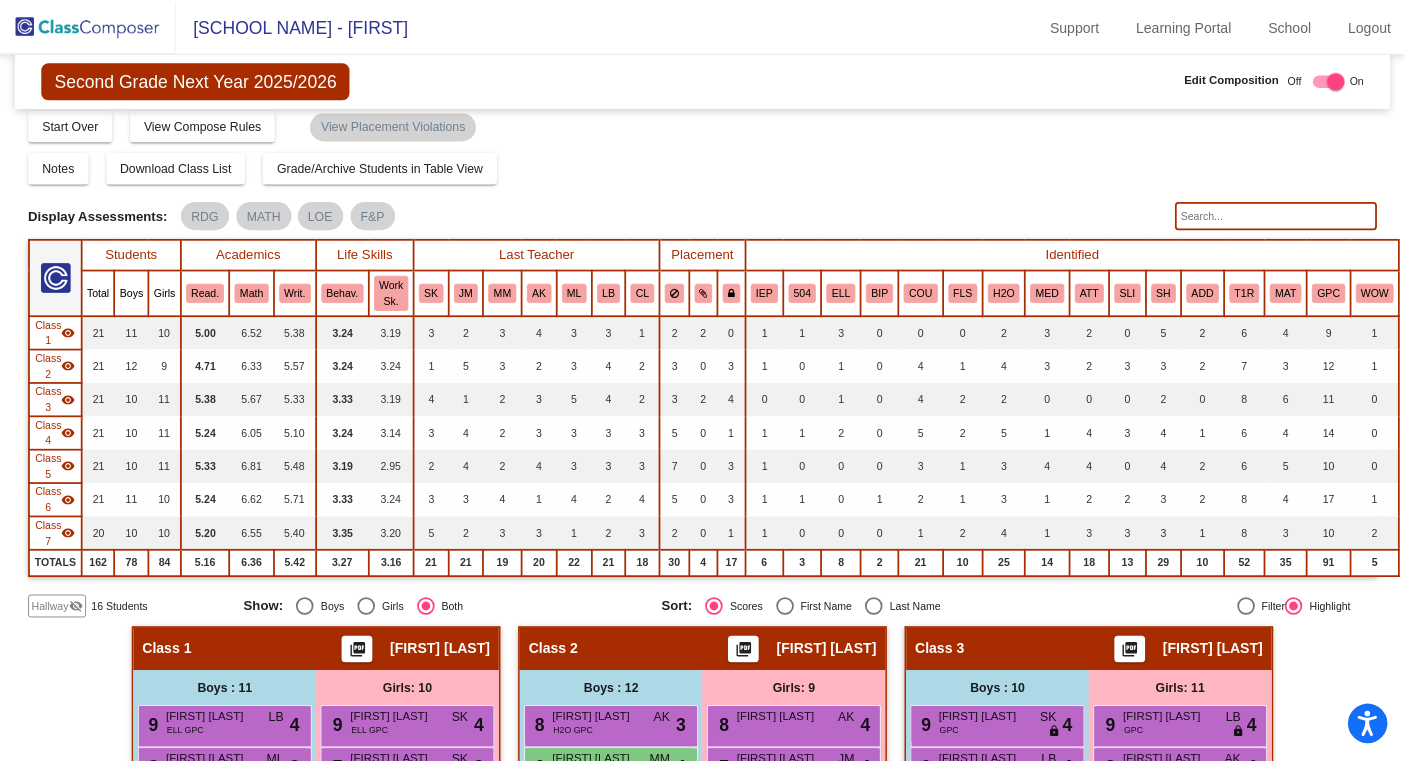 scroll, scrollTop: 0, scrollLeft: 0, axis: both 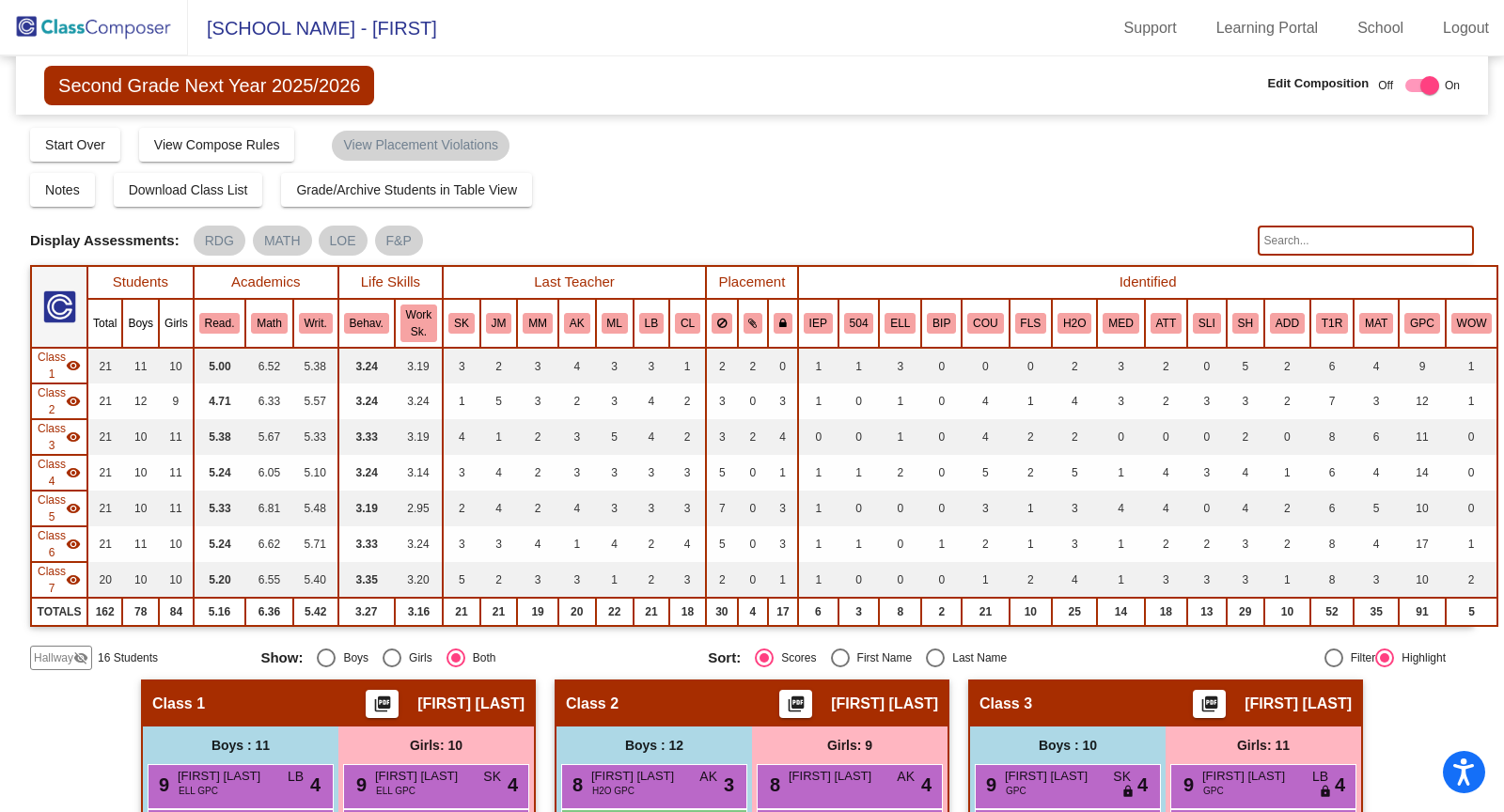 click on "Download Class List" 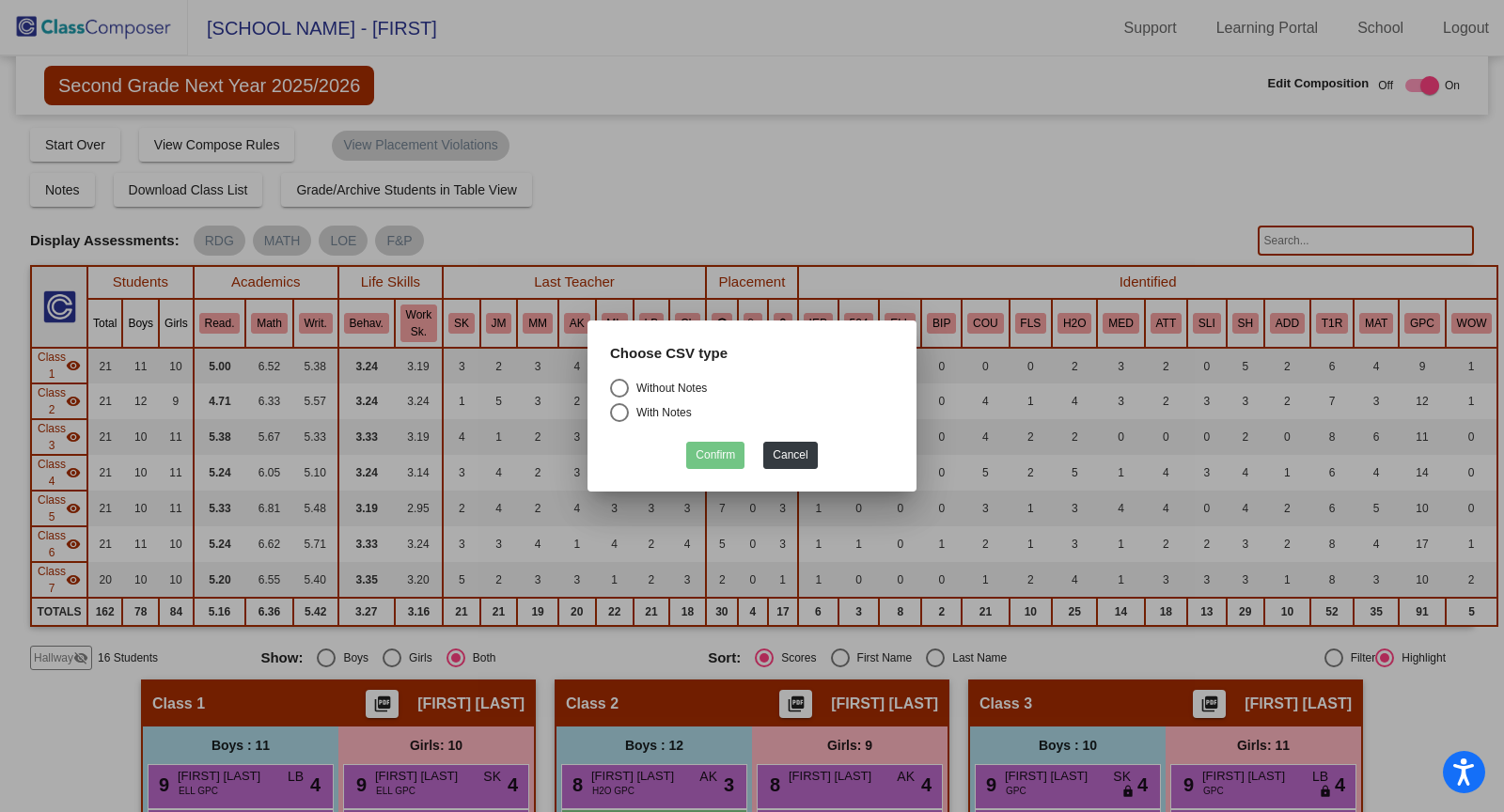 click at bounding box center [619, 388] 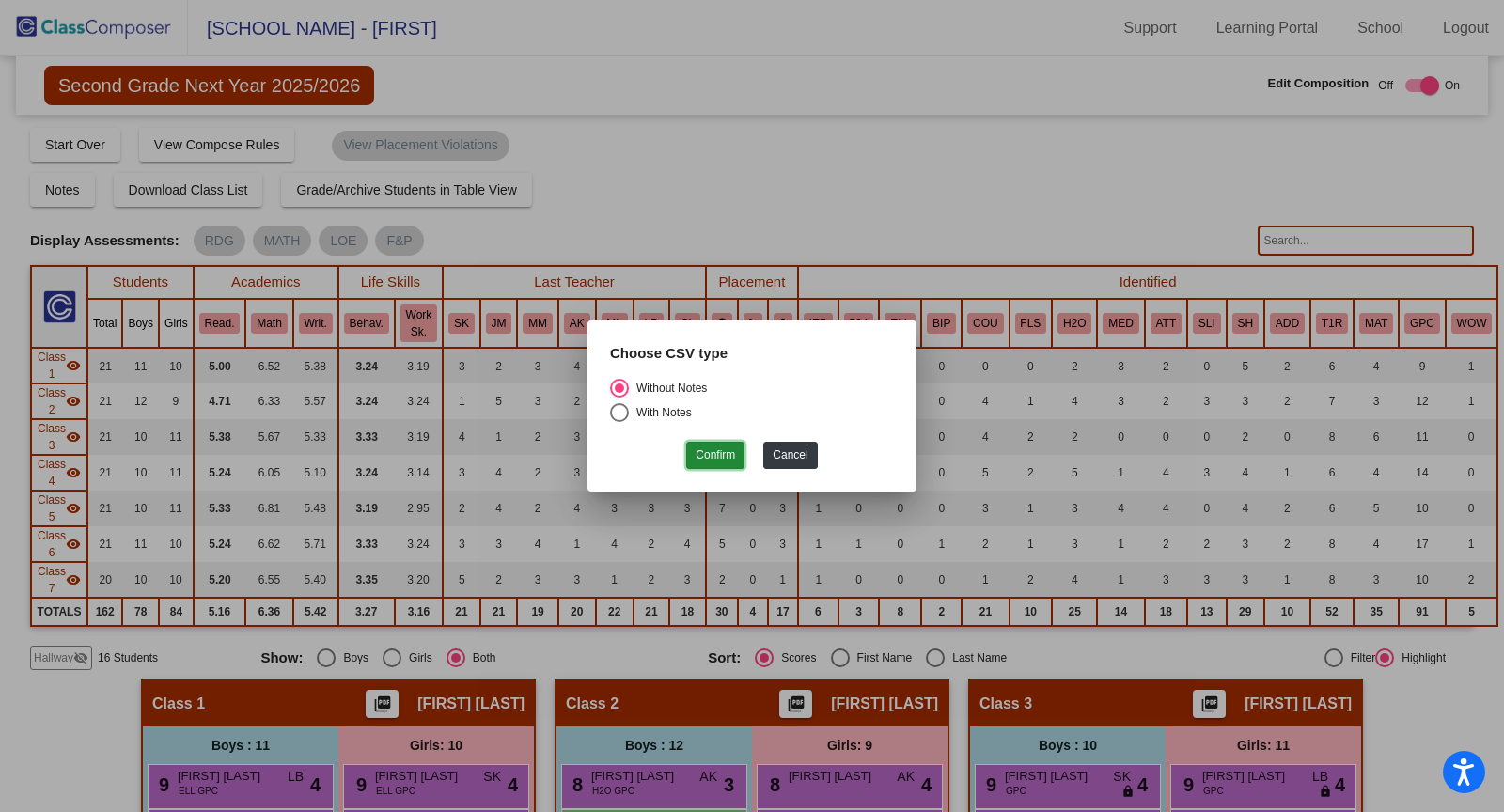 click on "Confirm" at bounding box center (715, 455) 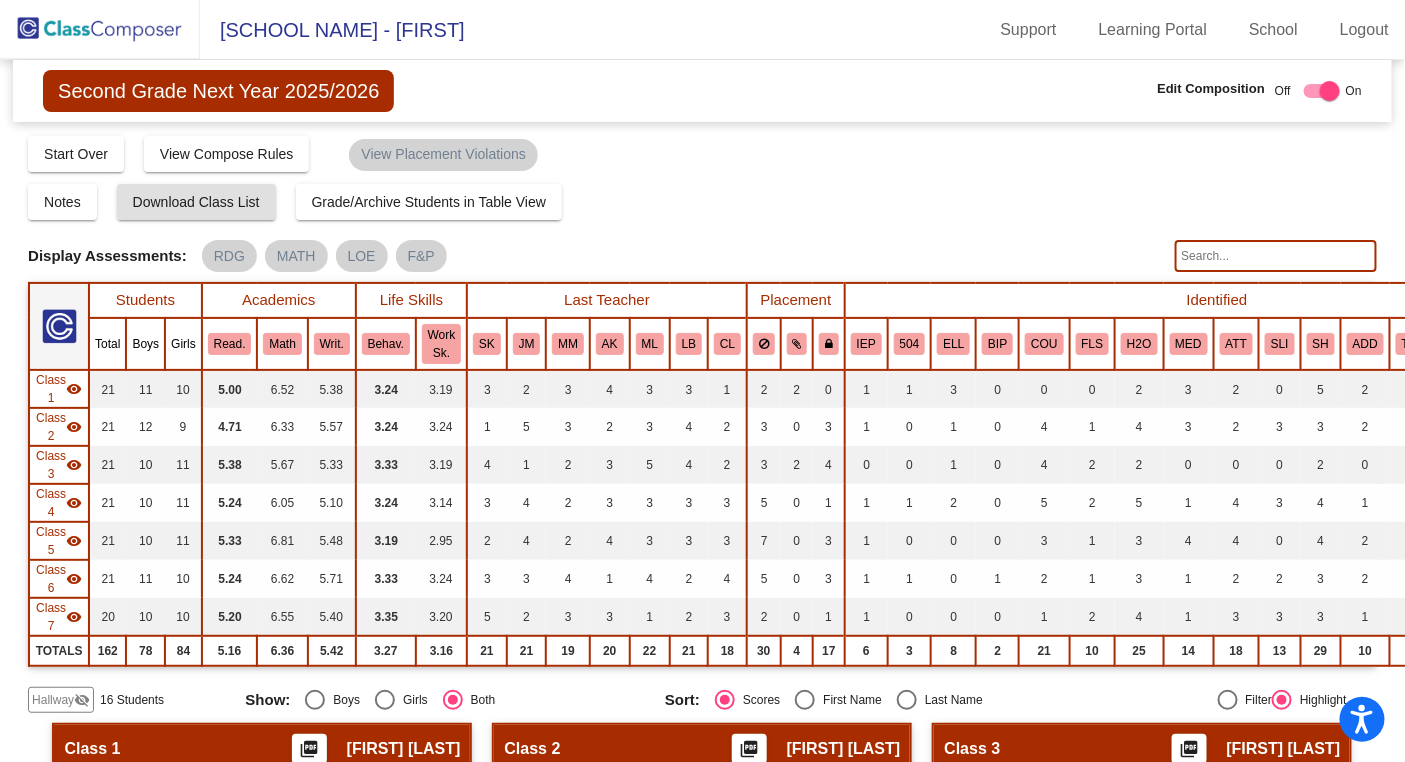 click 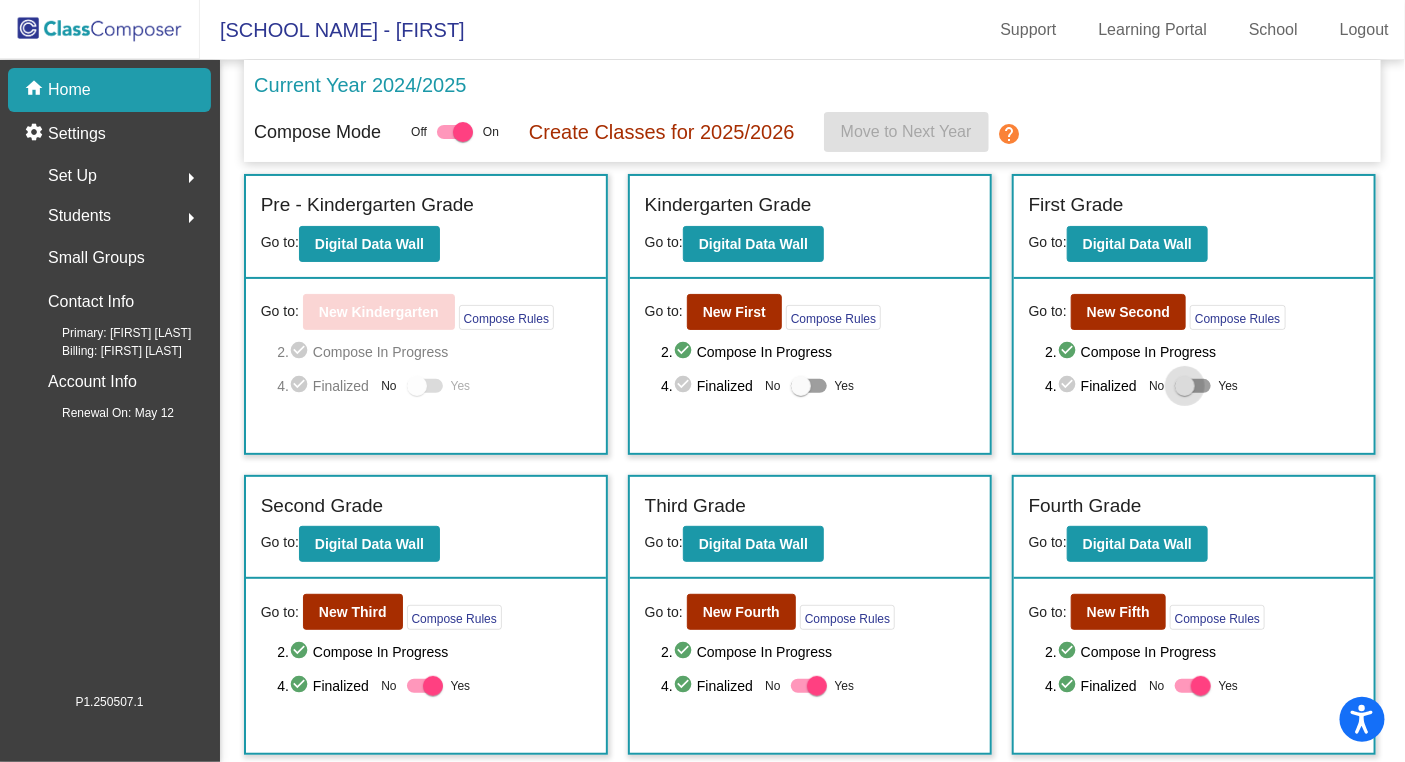 click at bounding box center [1185, 386] 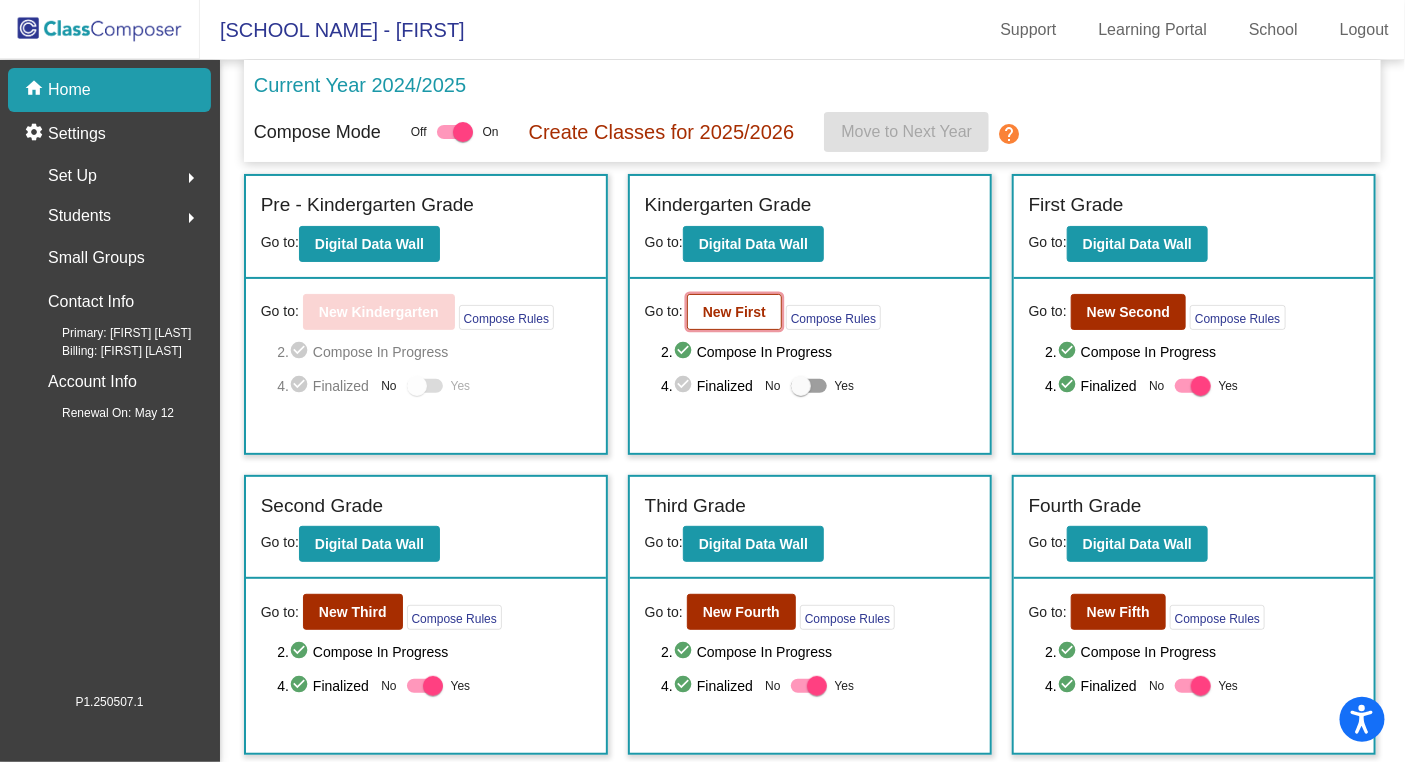 click on "New First" 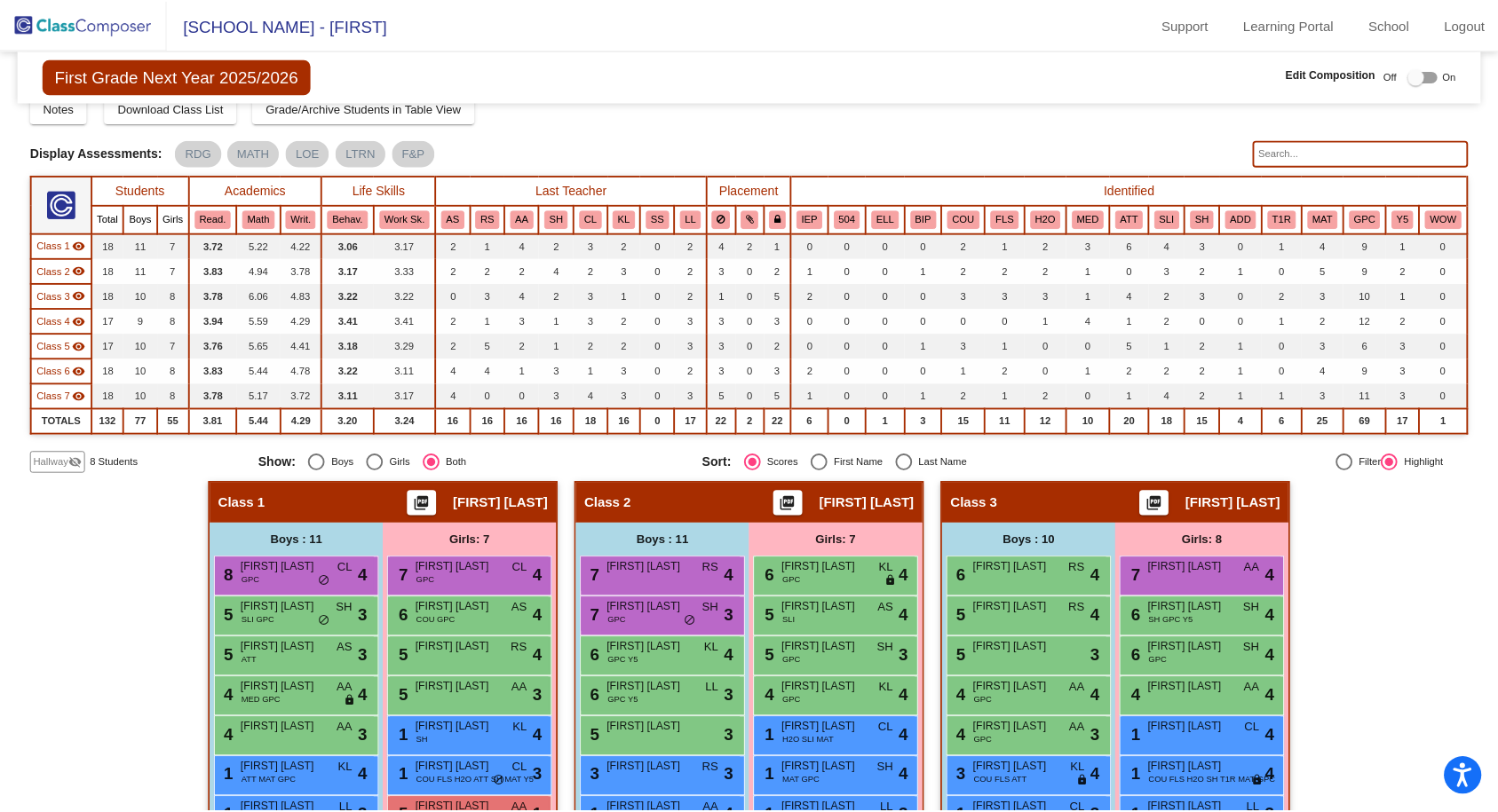 scroll, scrollTop: 60, scrollLeft: 0, axis: vertical 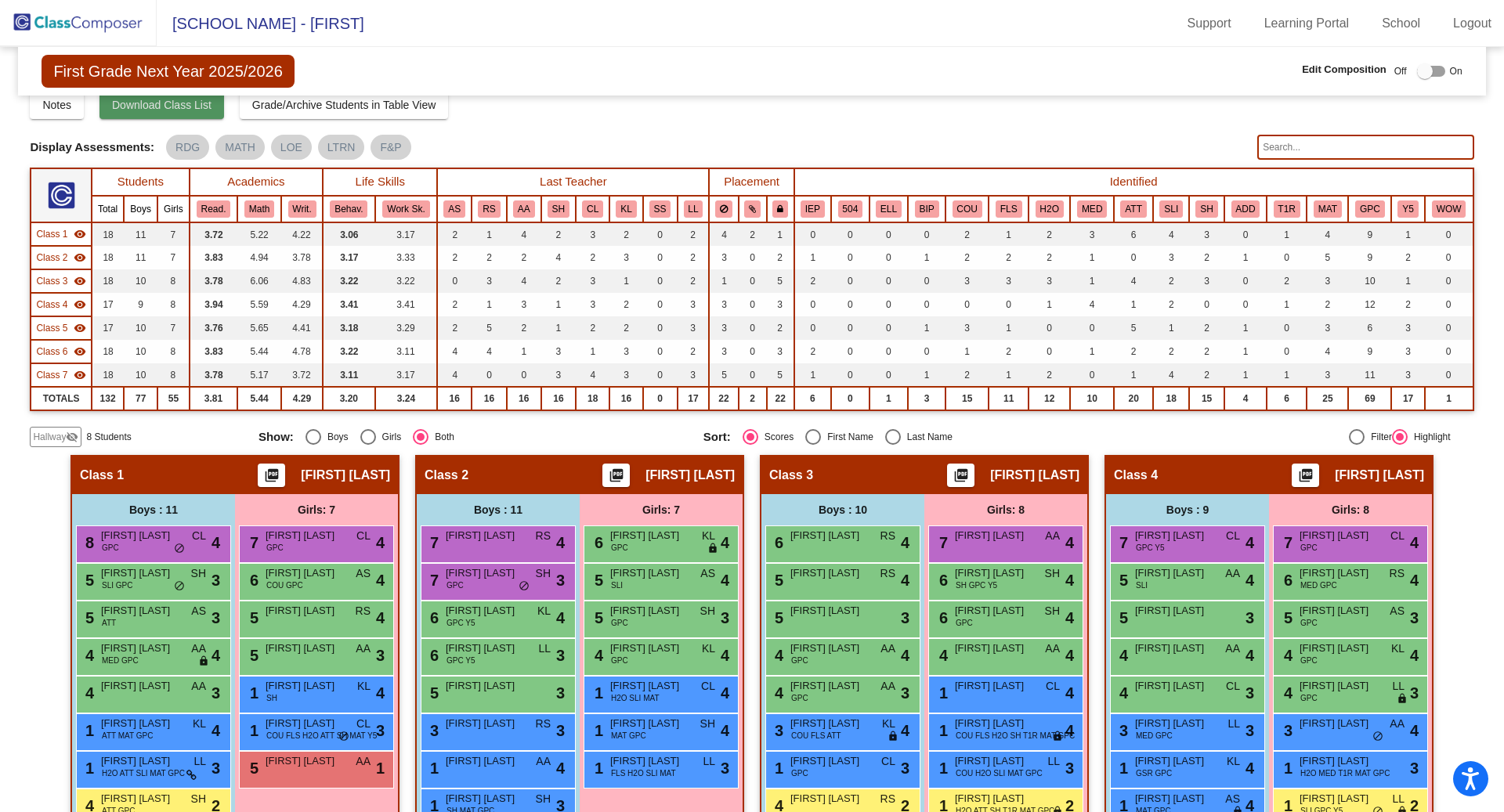 click on "Download Class List" 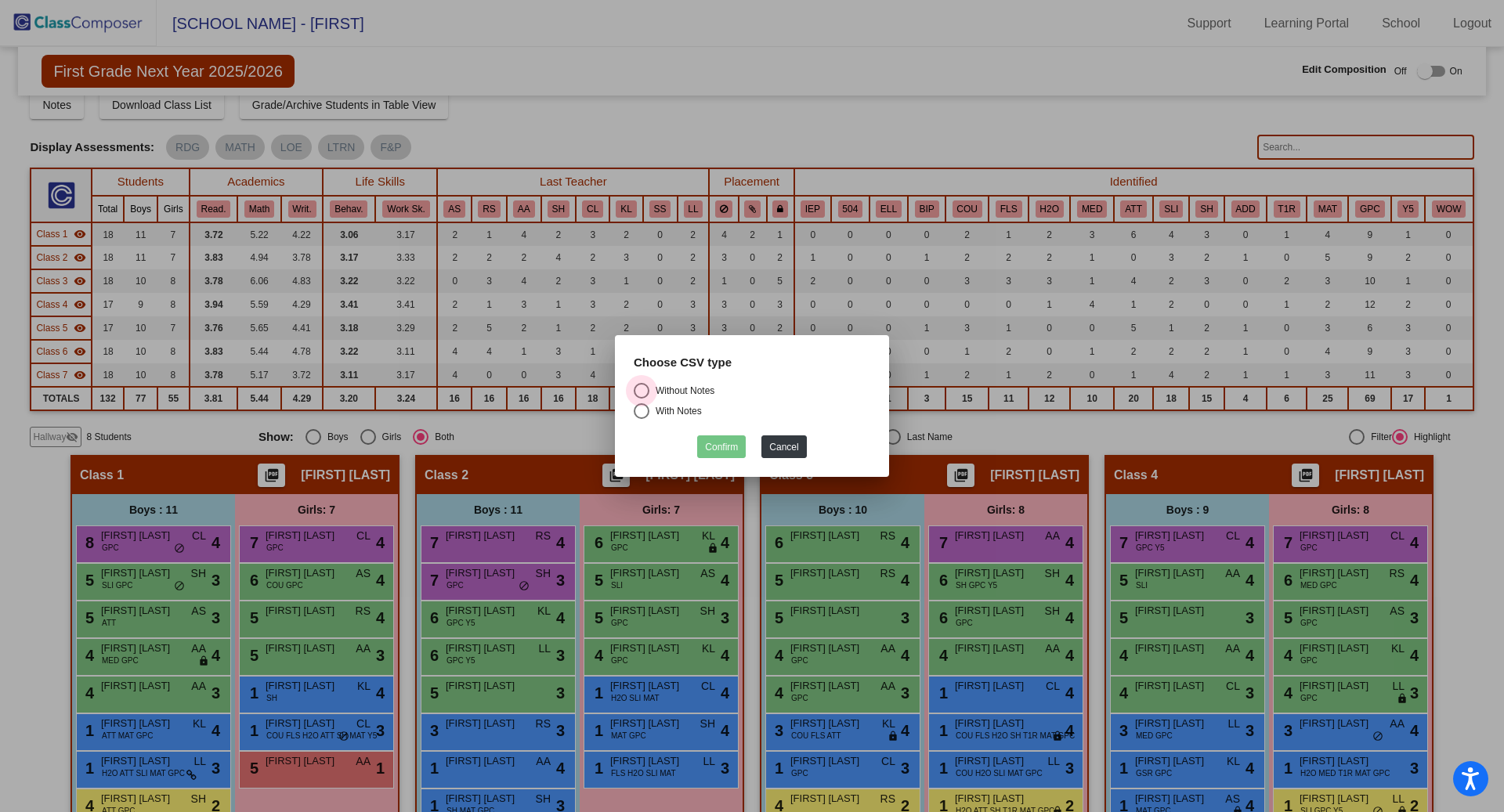 click at bounding box center [642, 391] 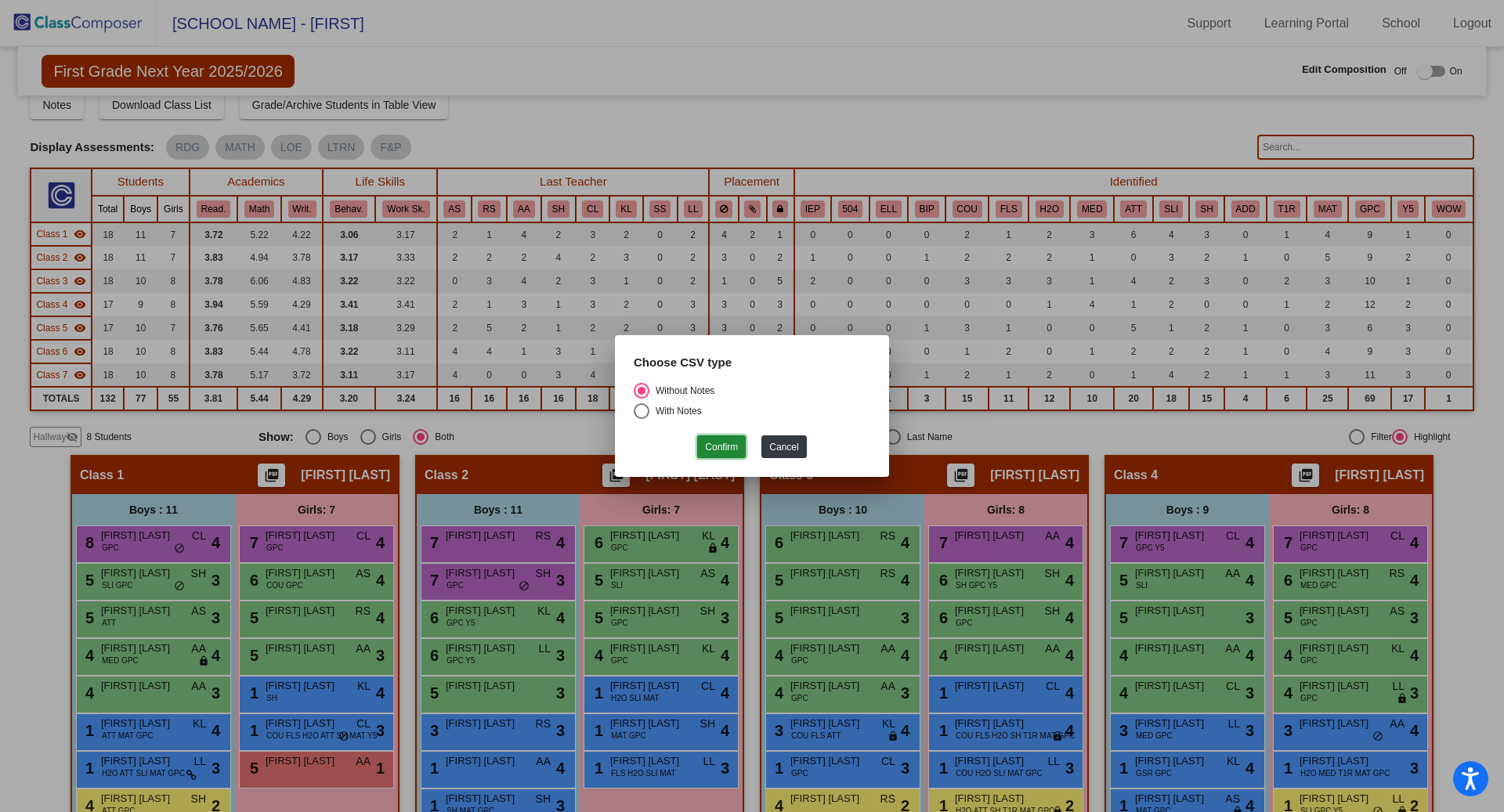 click on "Confirm" at bounding box center [721, 446] 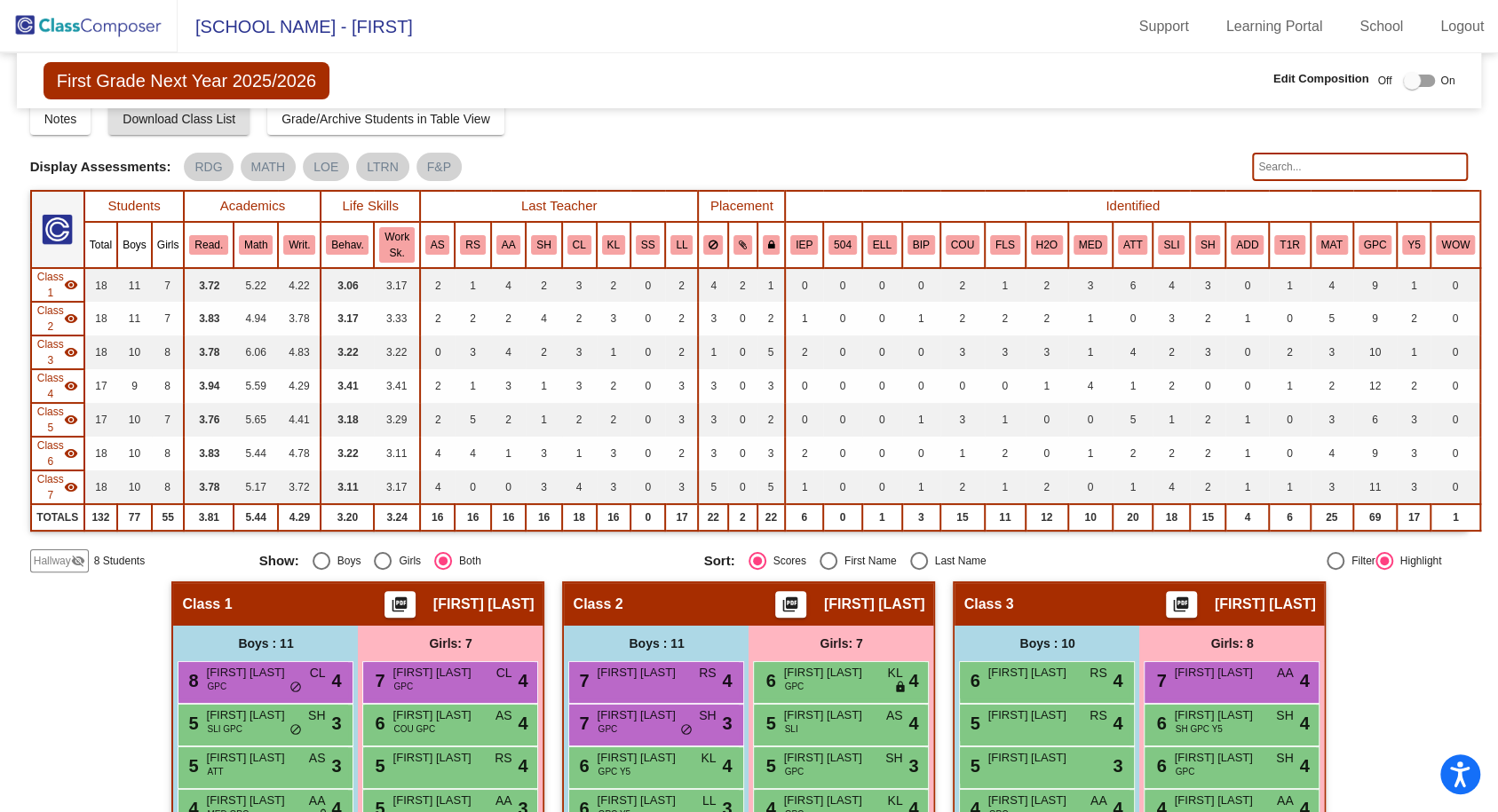 click 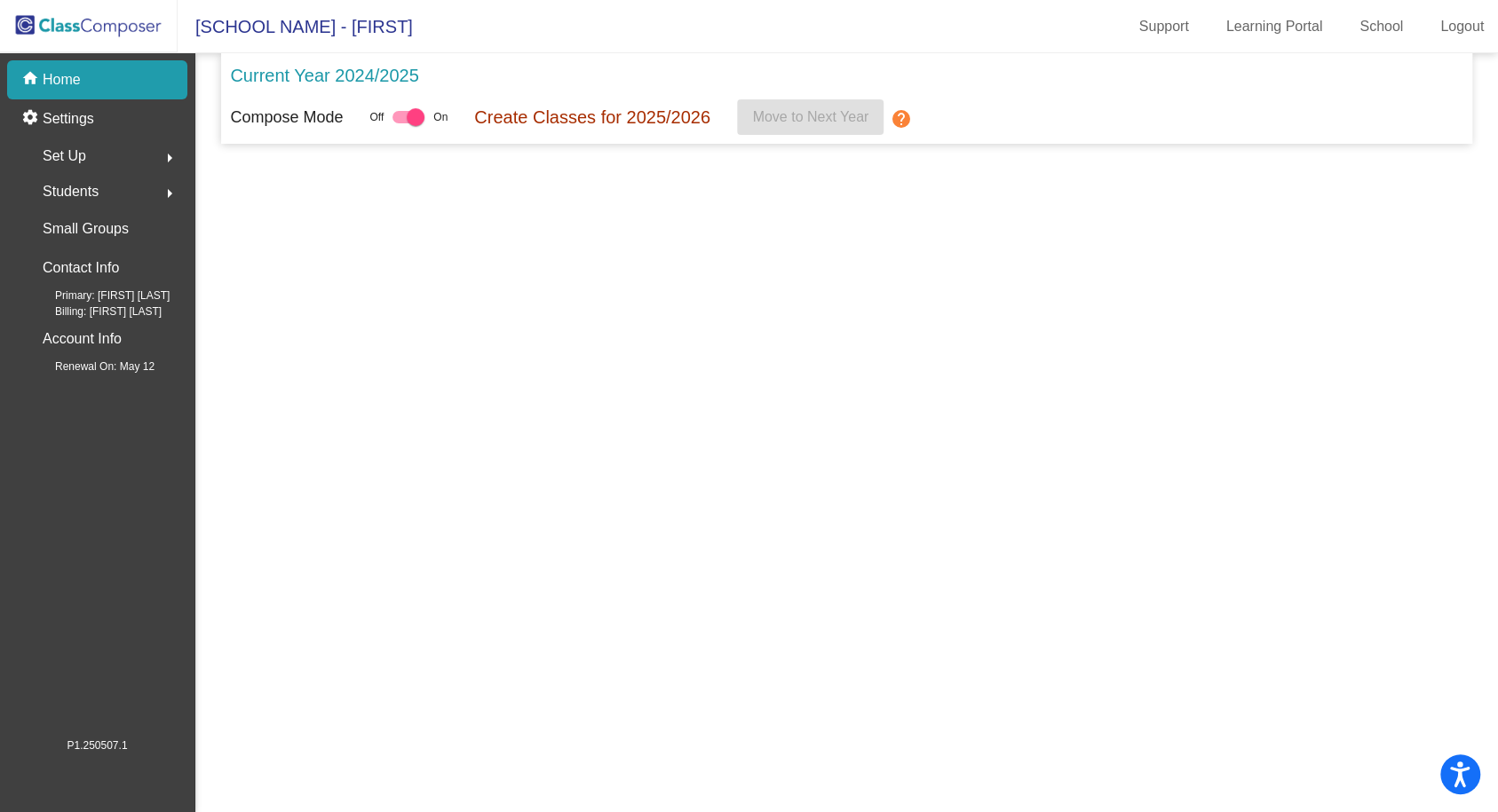 scroll, scrollTop: 0, scrollLeft: 0, axis: both 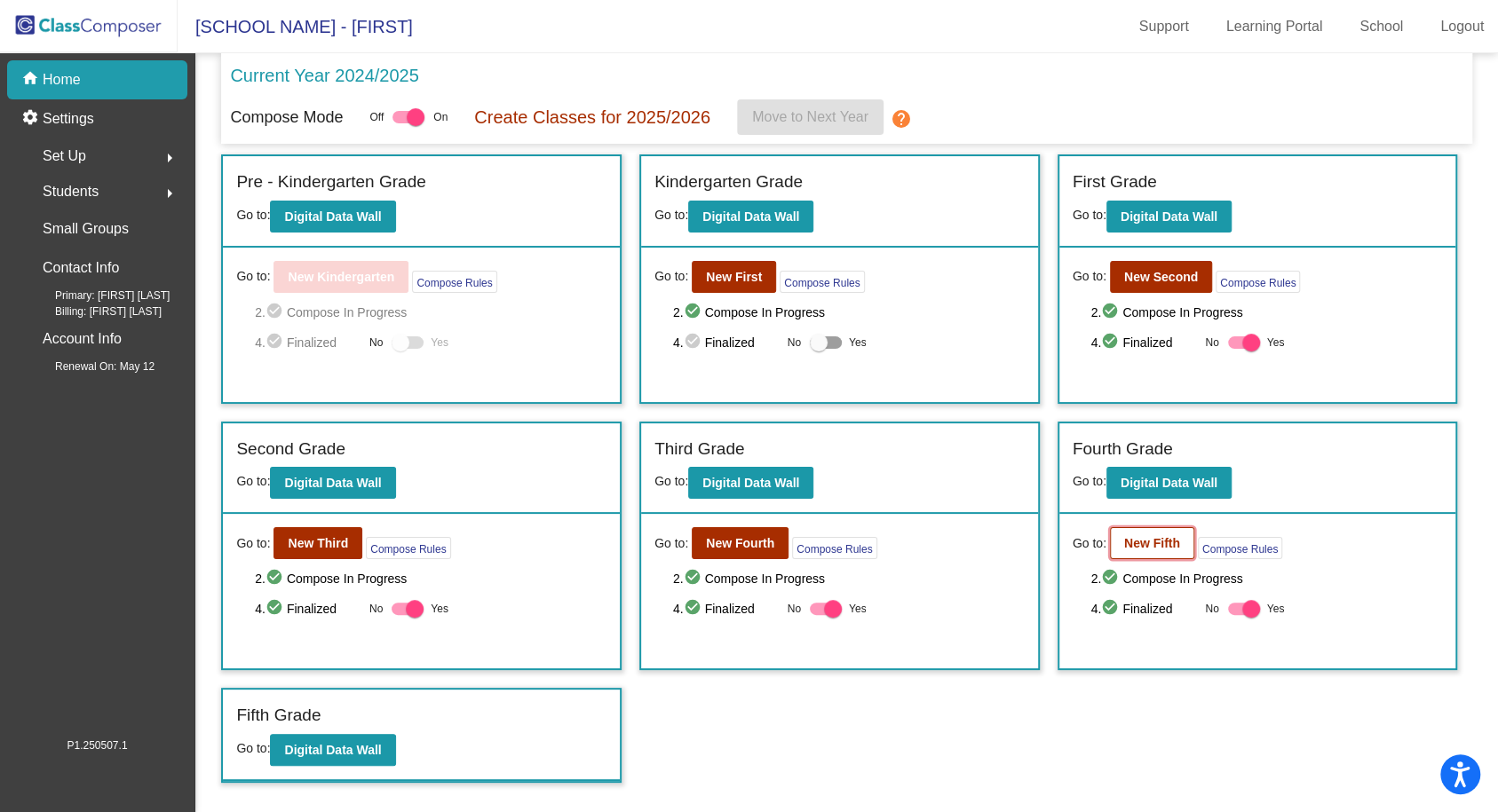 click on "New Fifth" 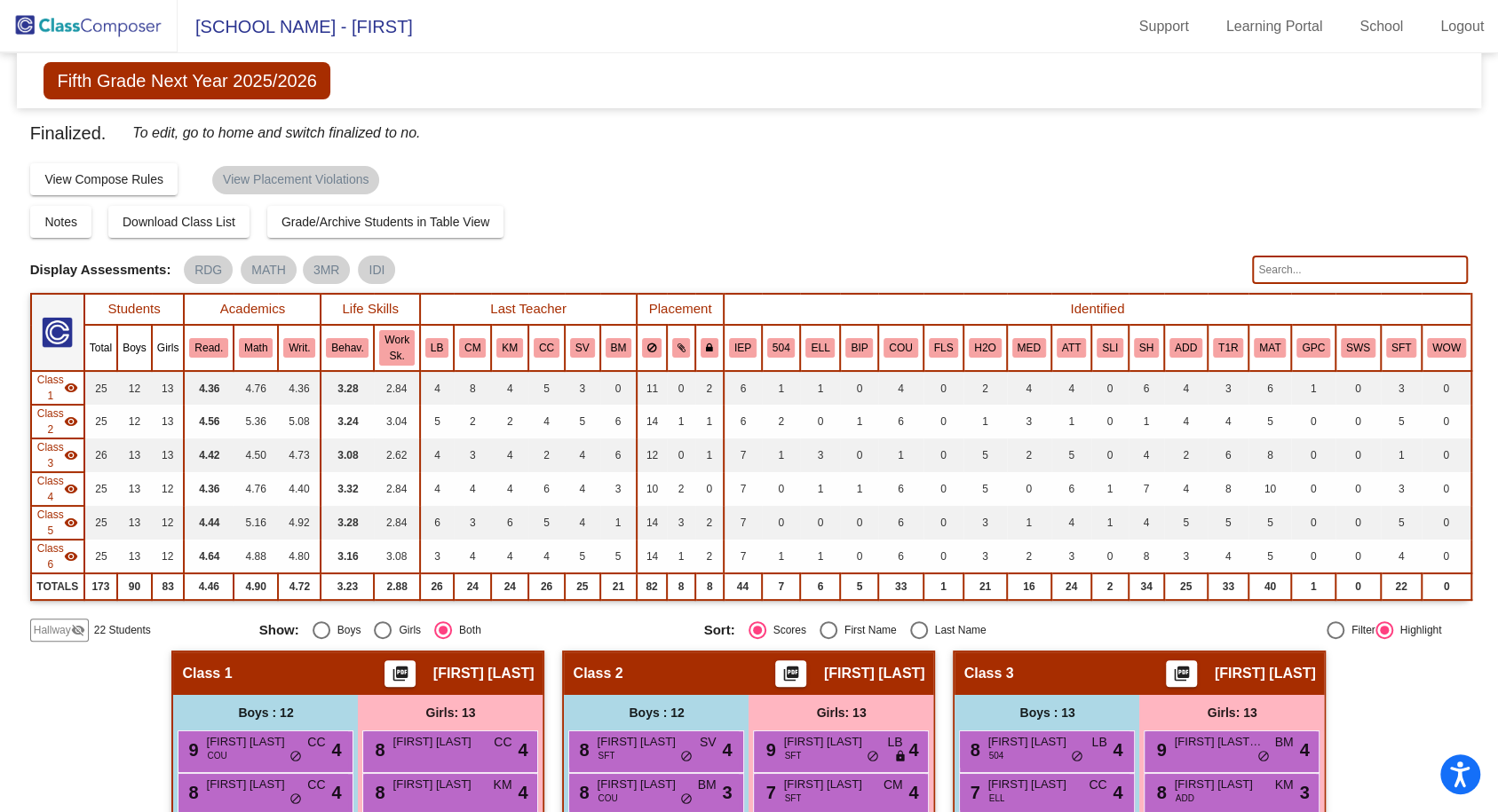 click 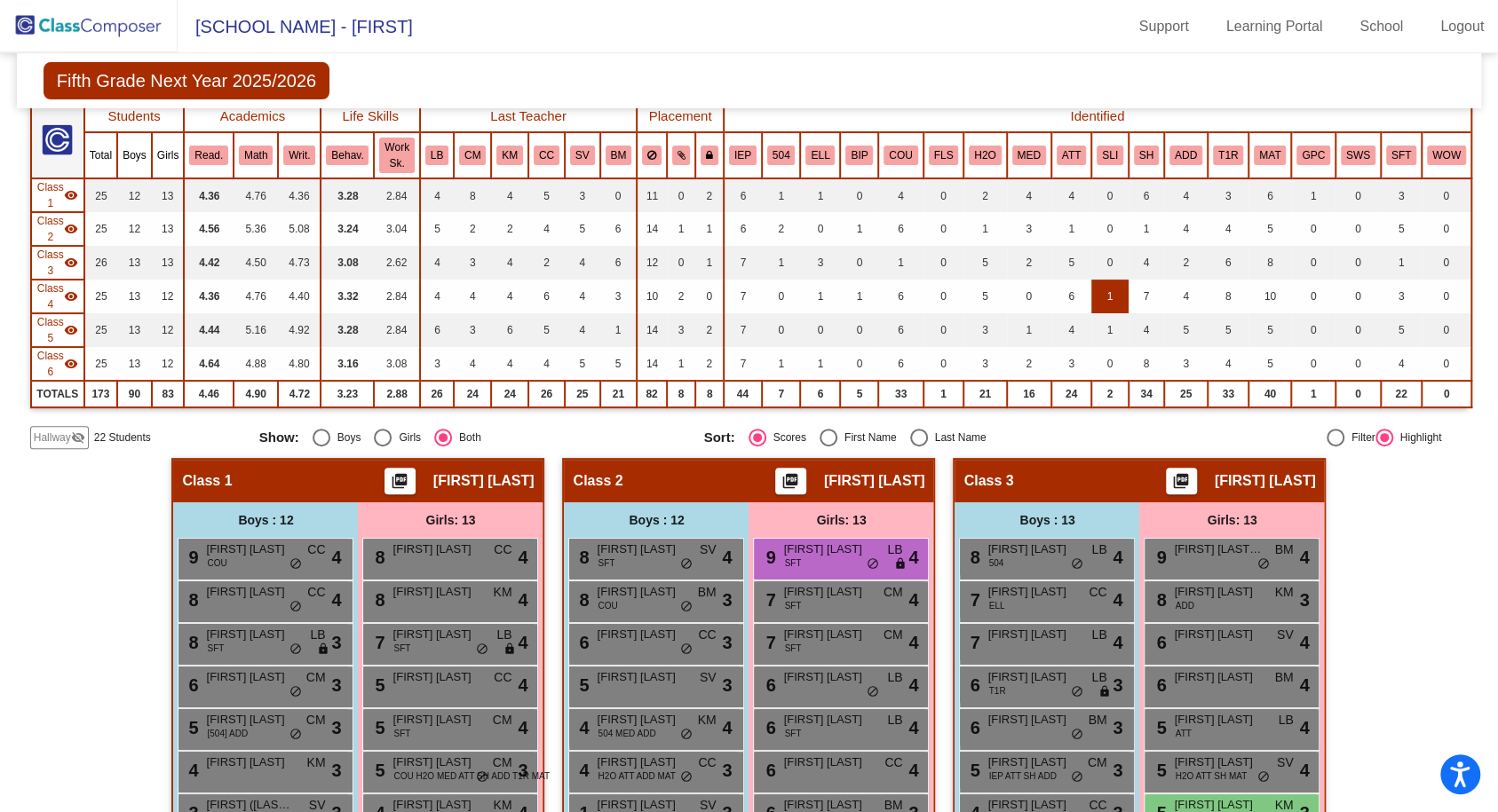 scroll, scrollTop: 0, scrollLeft: 0, axis: both 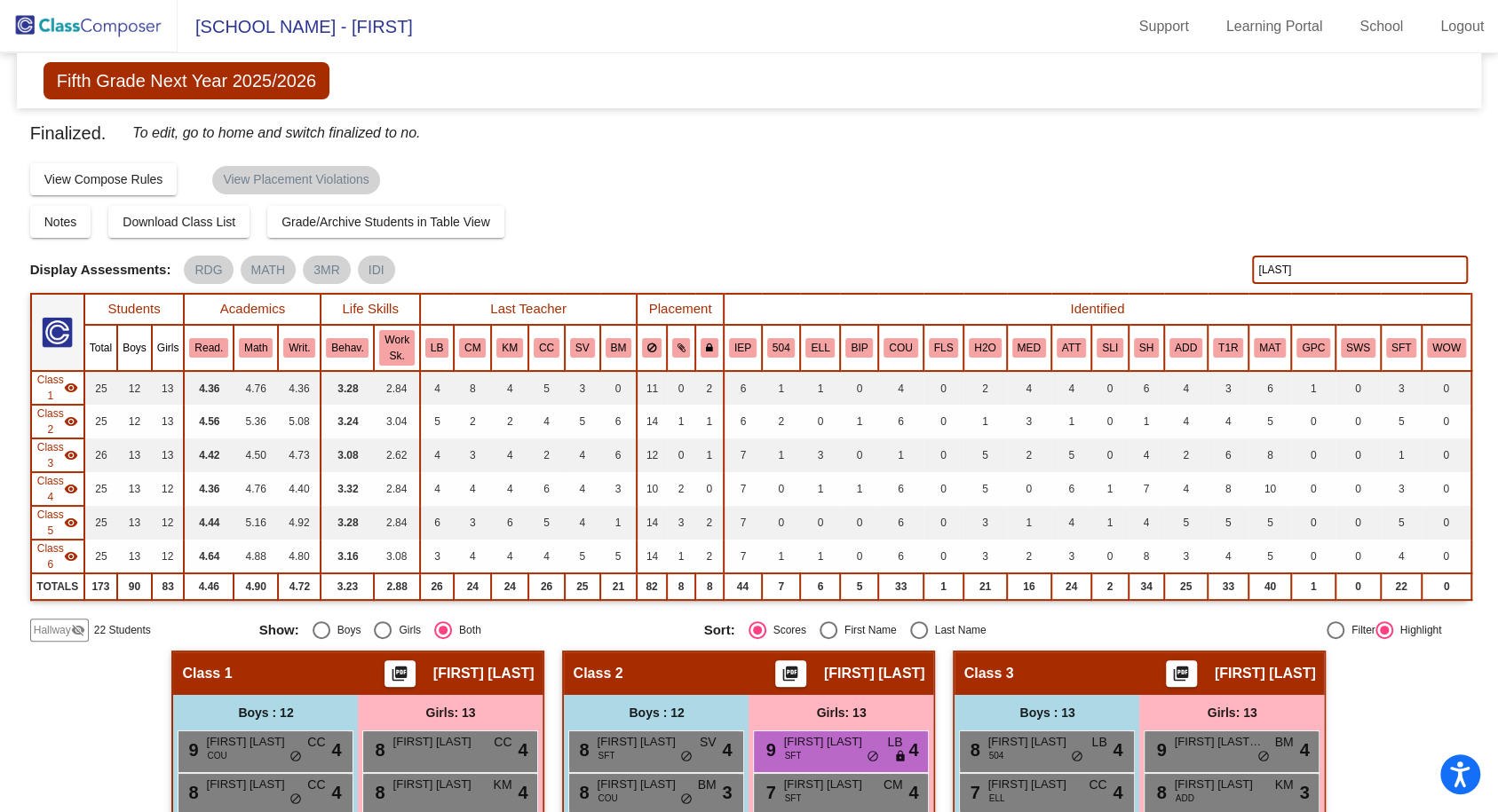 click on "raven" 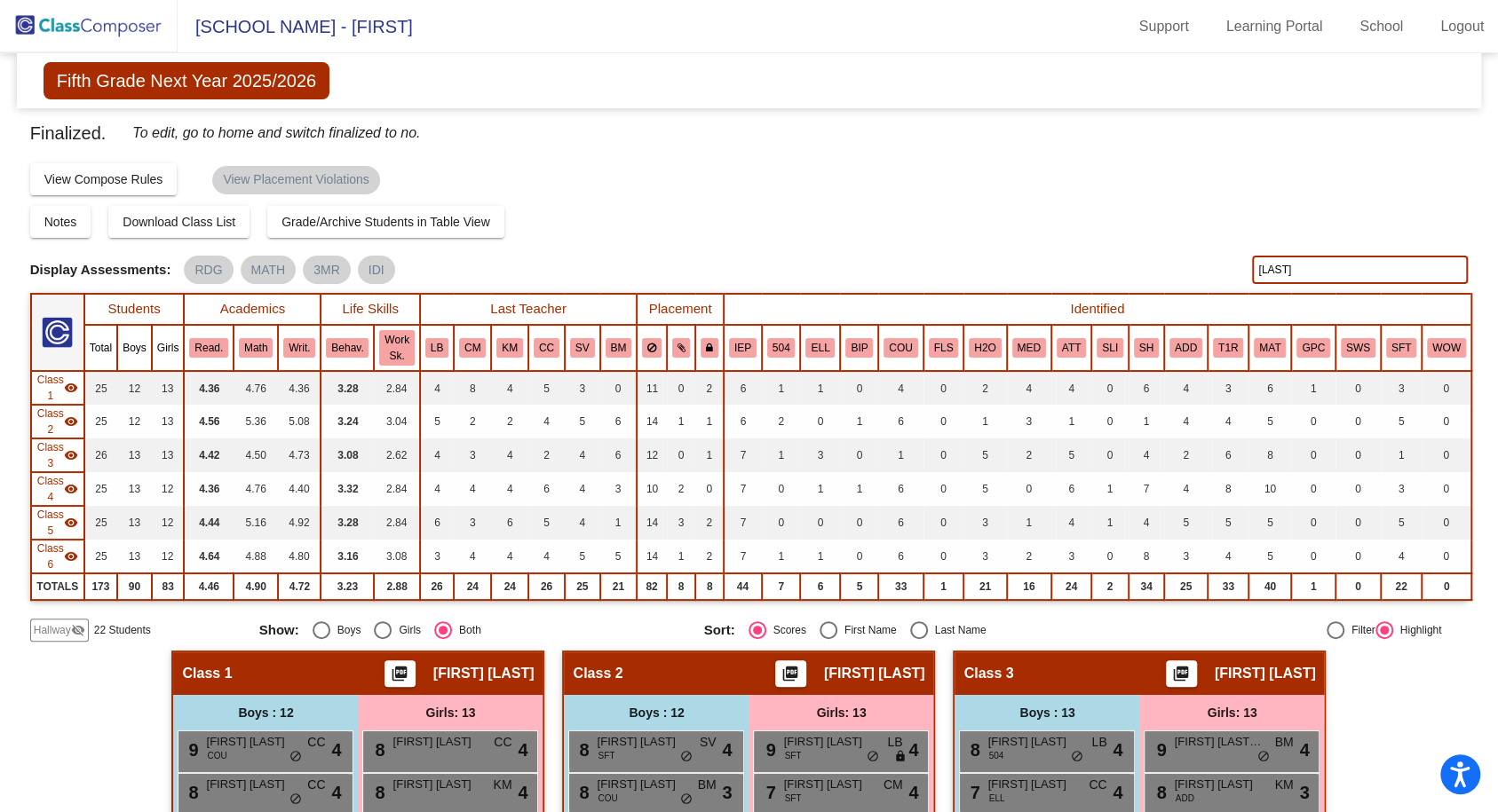 type on "hansen" 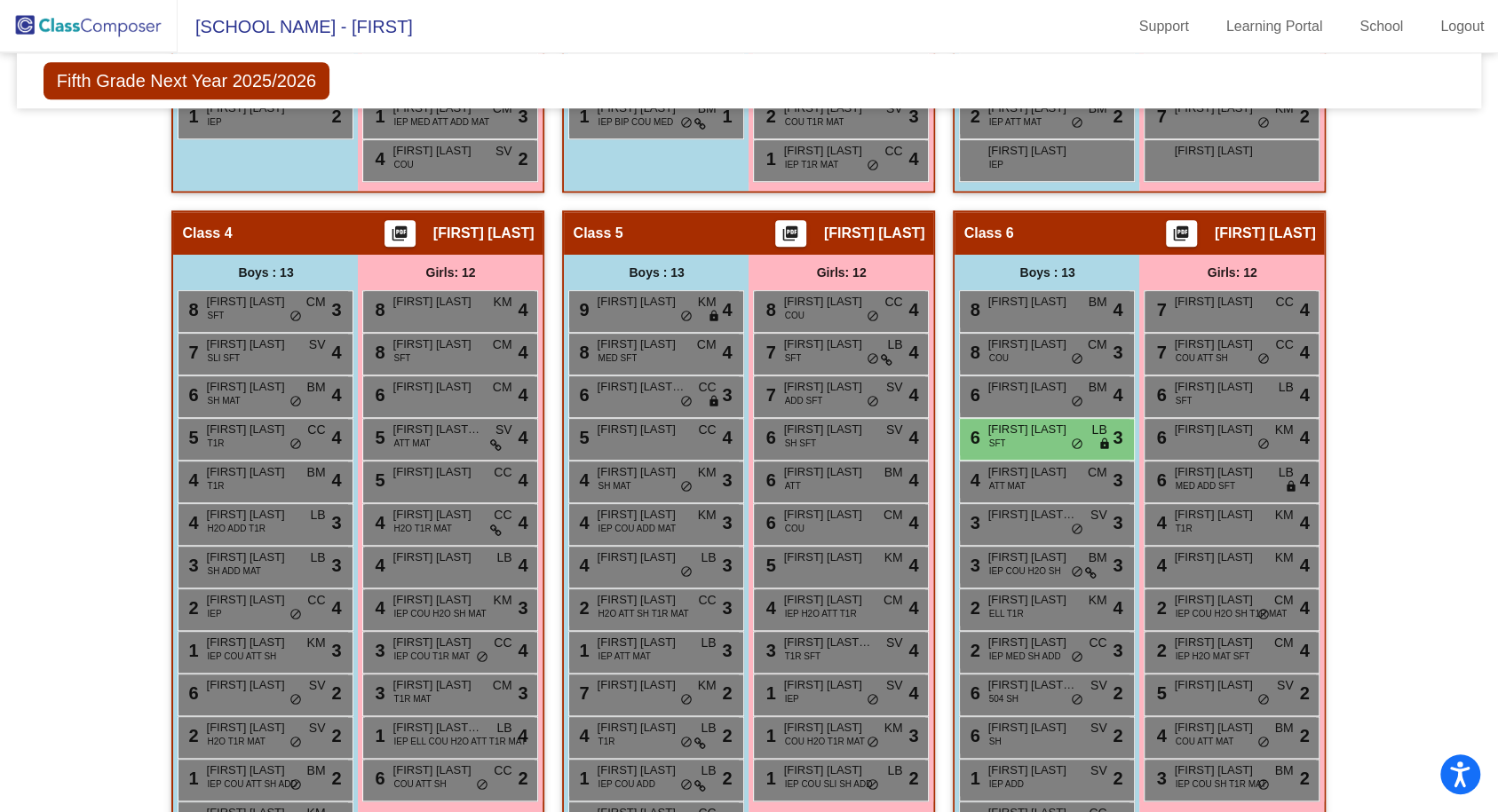 scroll, scrollTop: 1161, scrollLeft: 0, axis: vertical 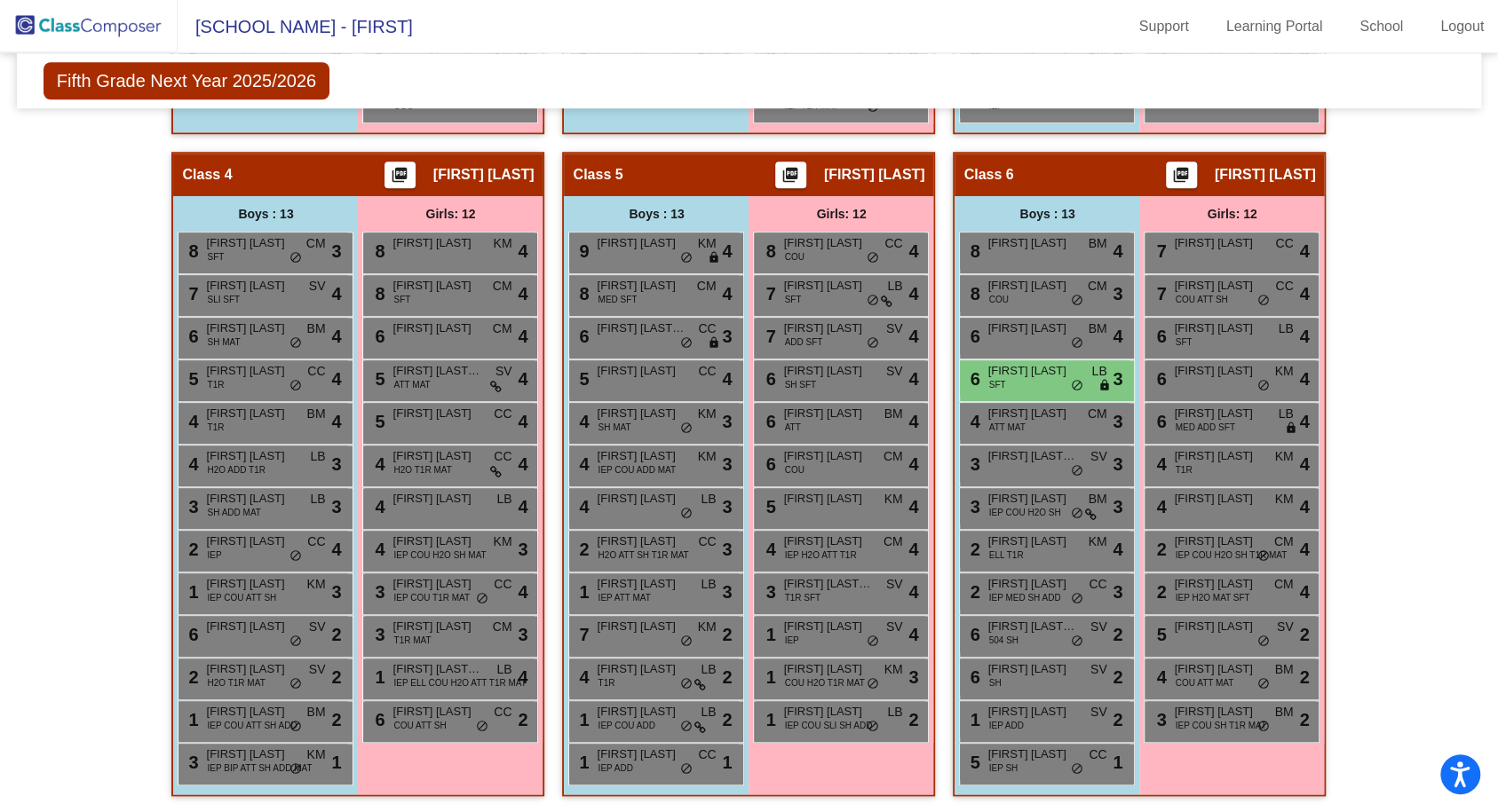 click 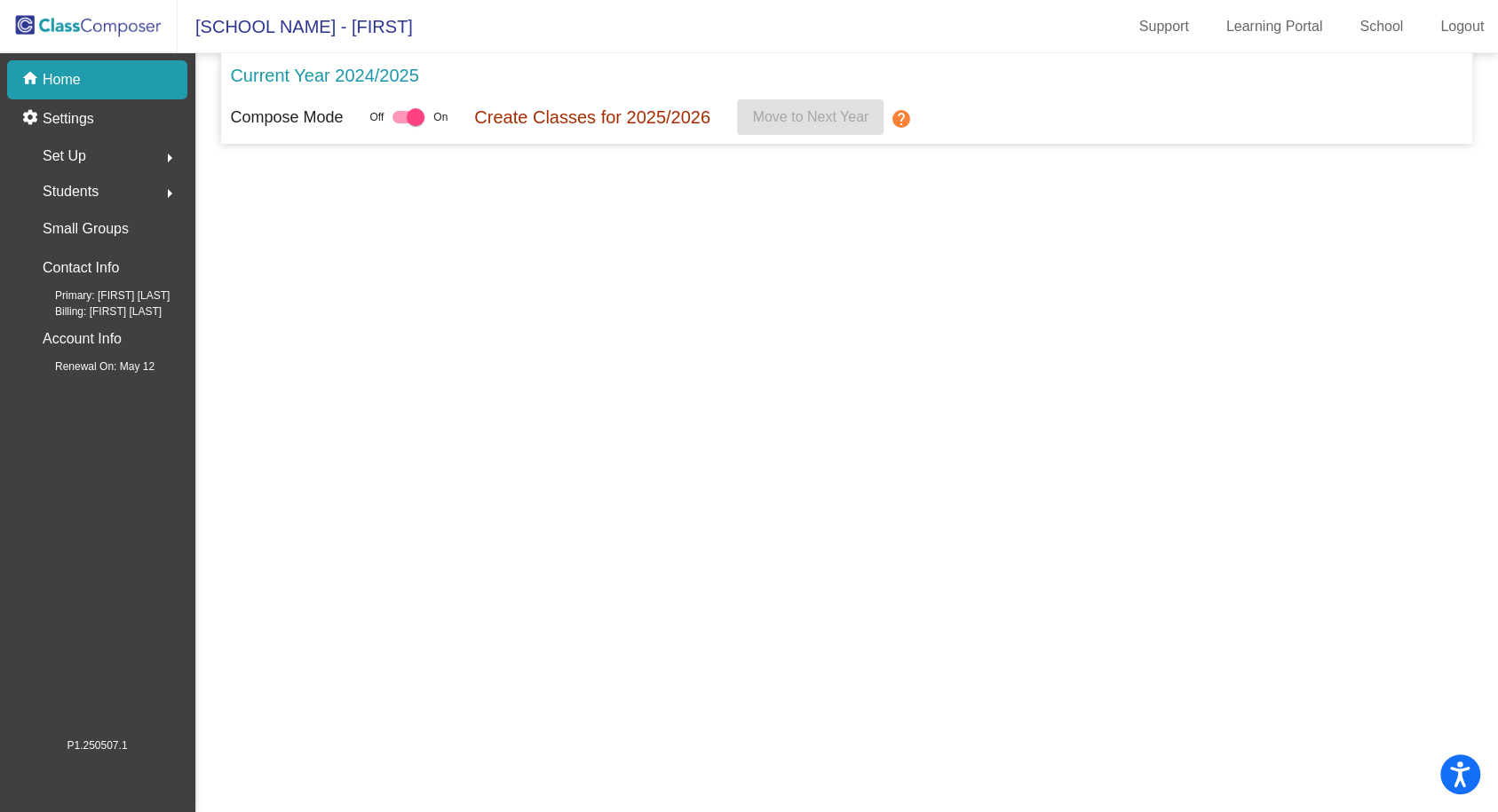 scroll, scrollTop: 0, scrollLeft: 0, axis: both 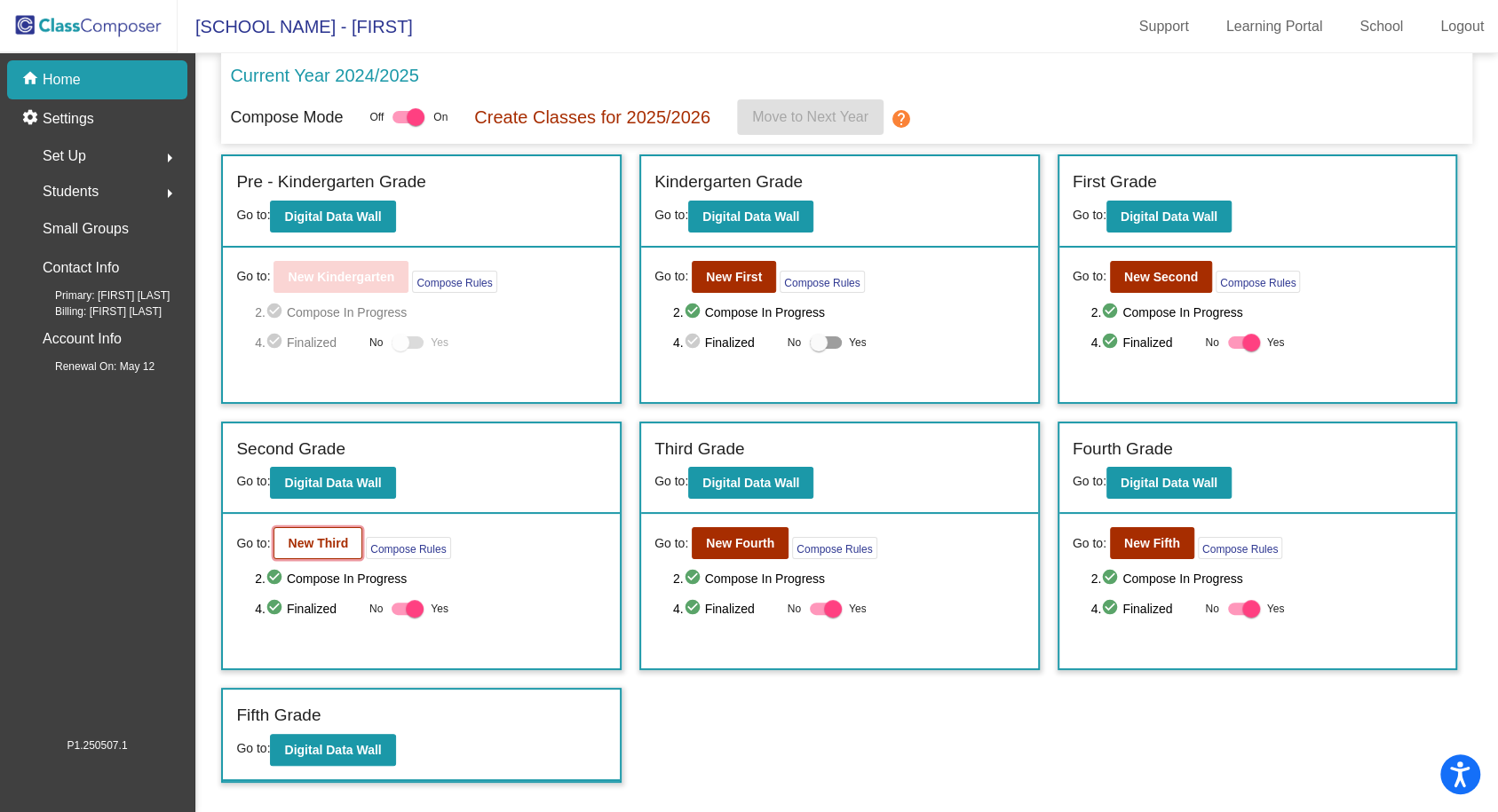 click on "New Third" 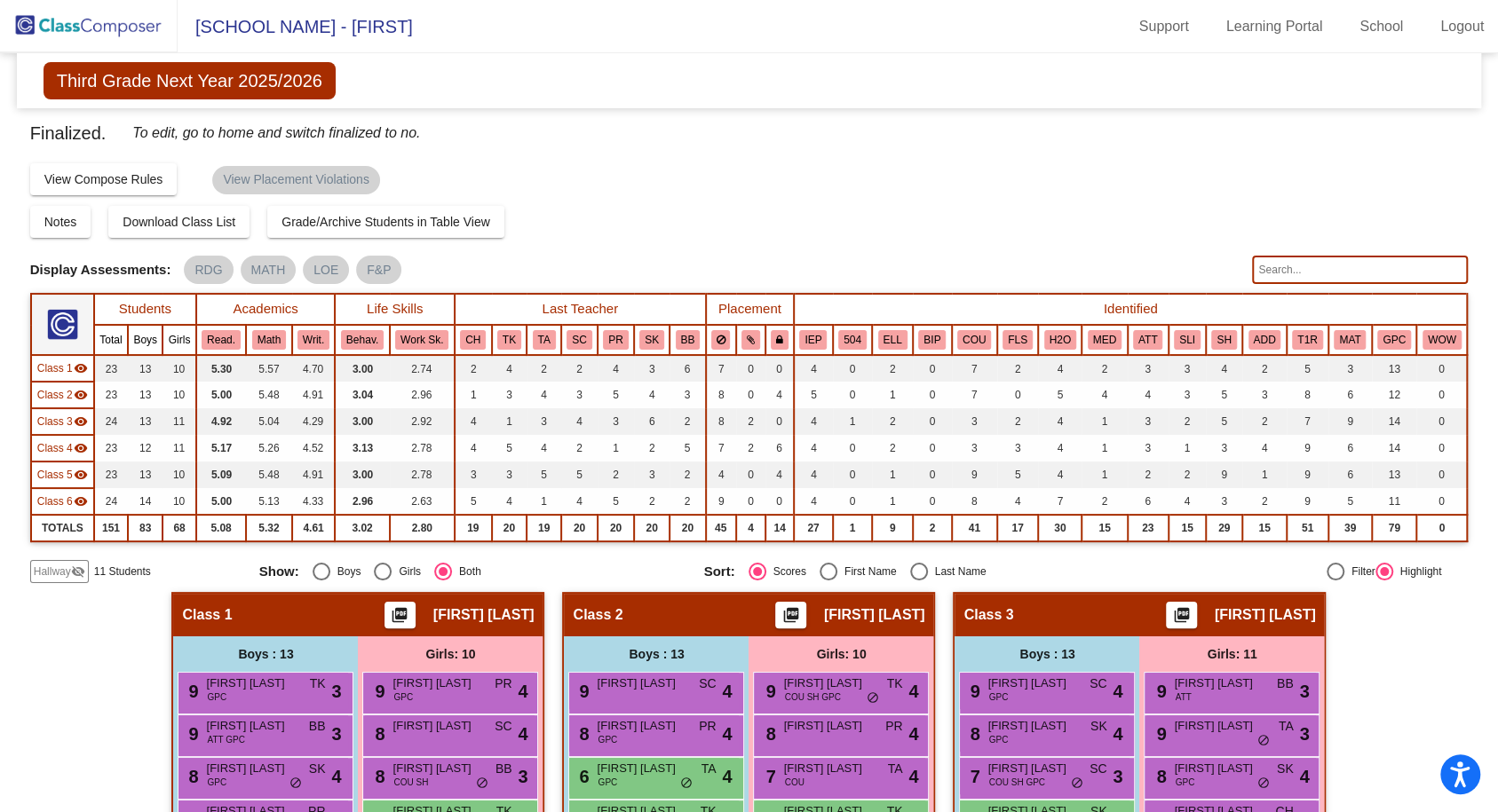 click 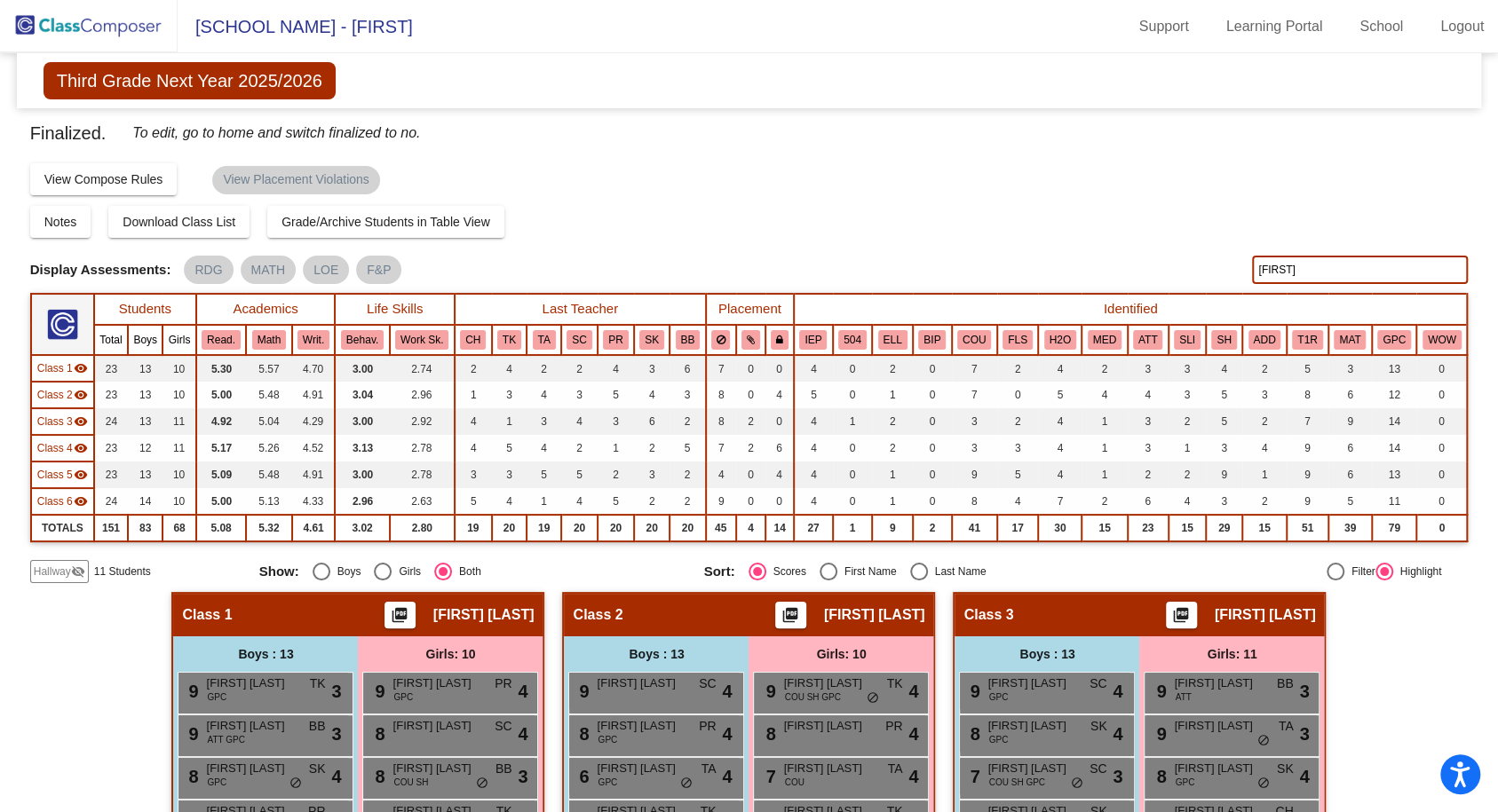 type on "riemer" 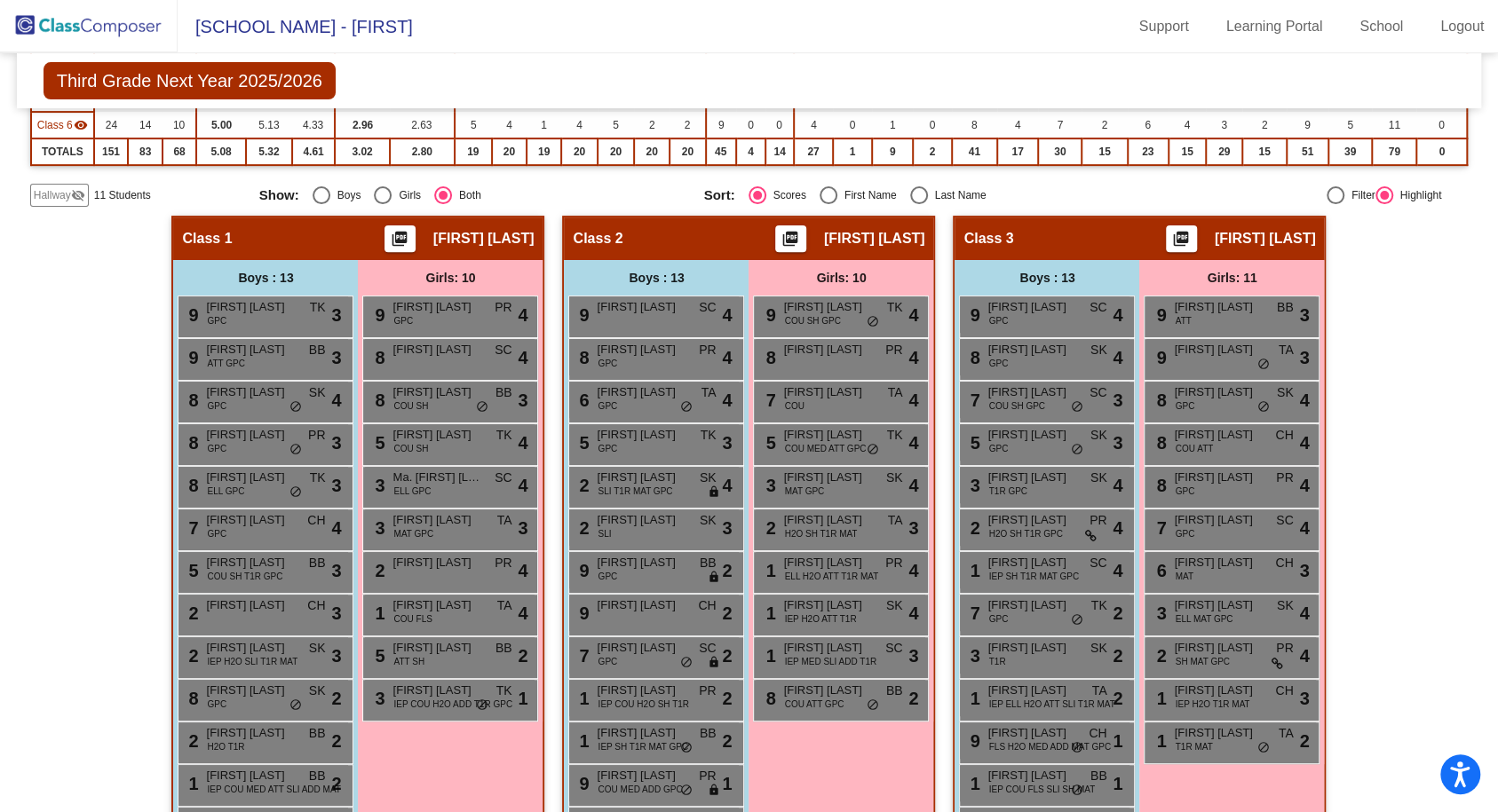 scroll, scrollTop: 0, scrollLeft: 0, axis: both 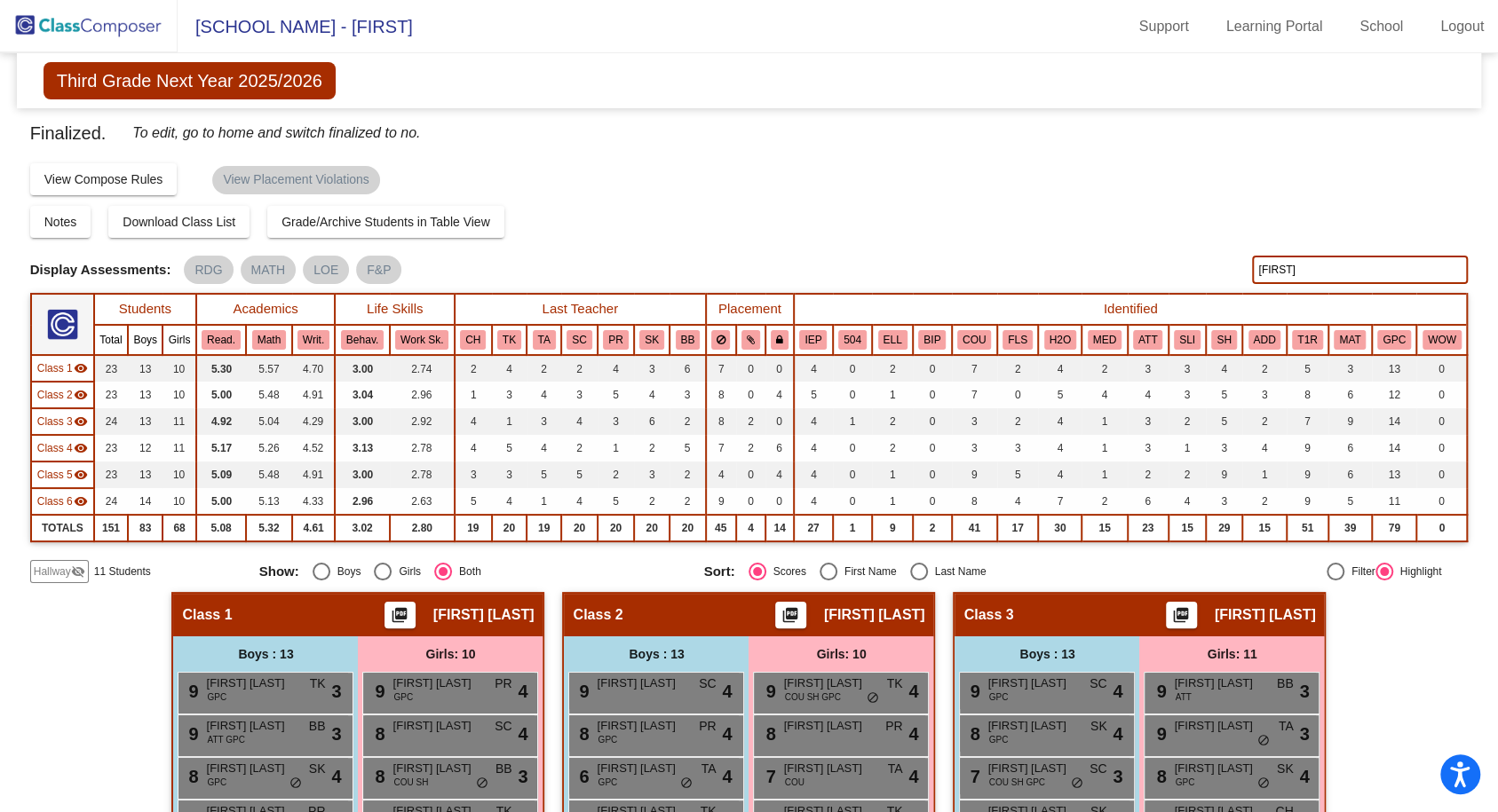 click 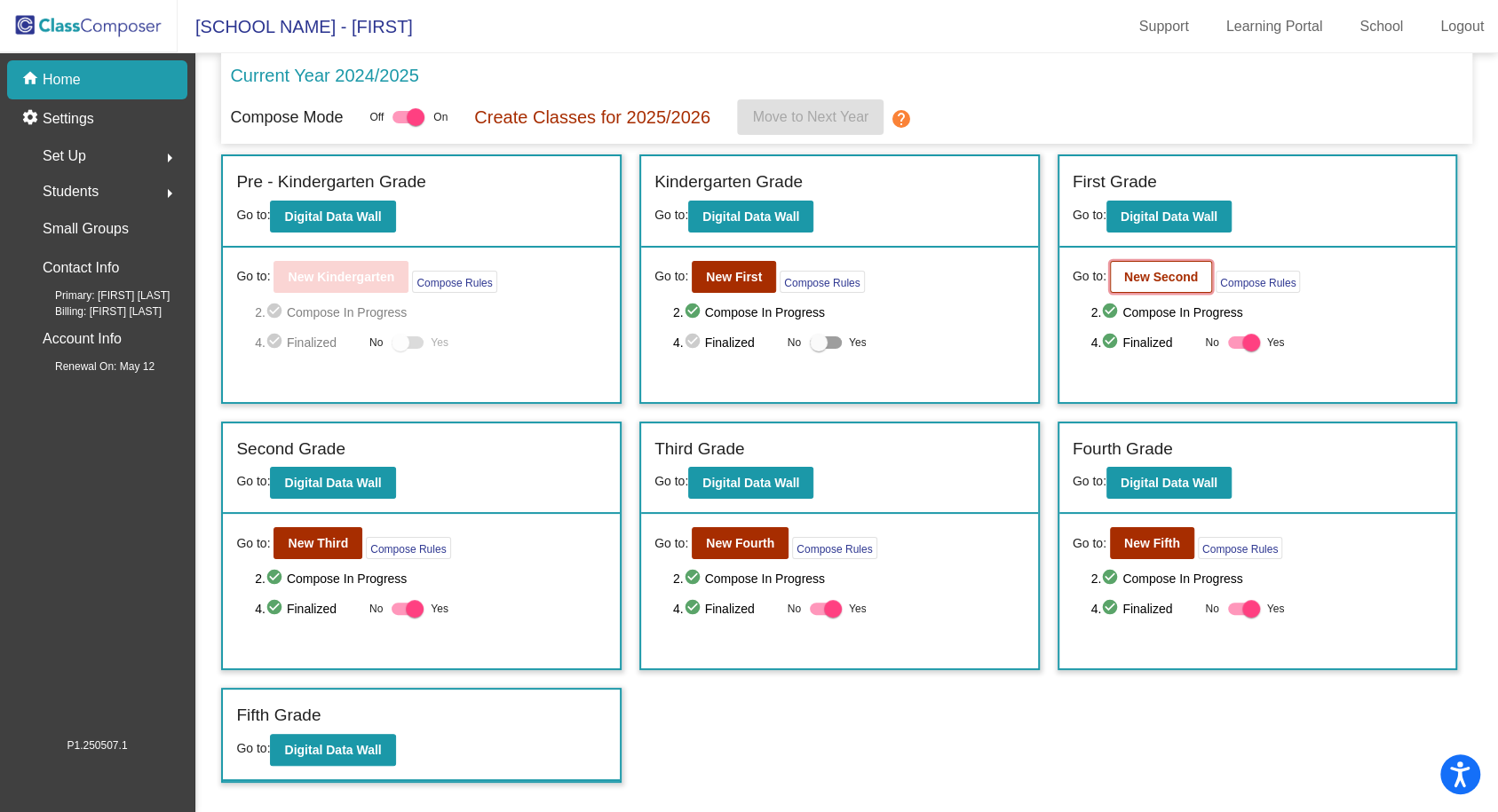 click on "New Second" 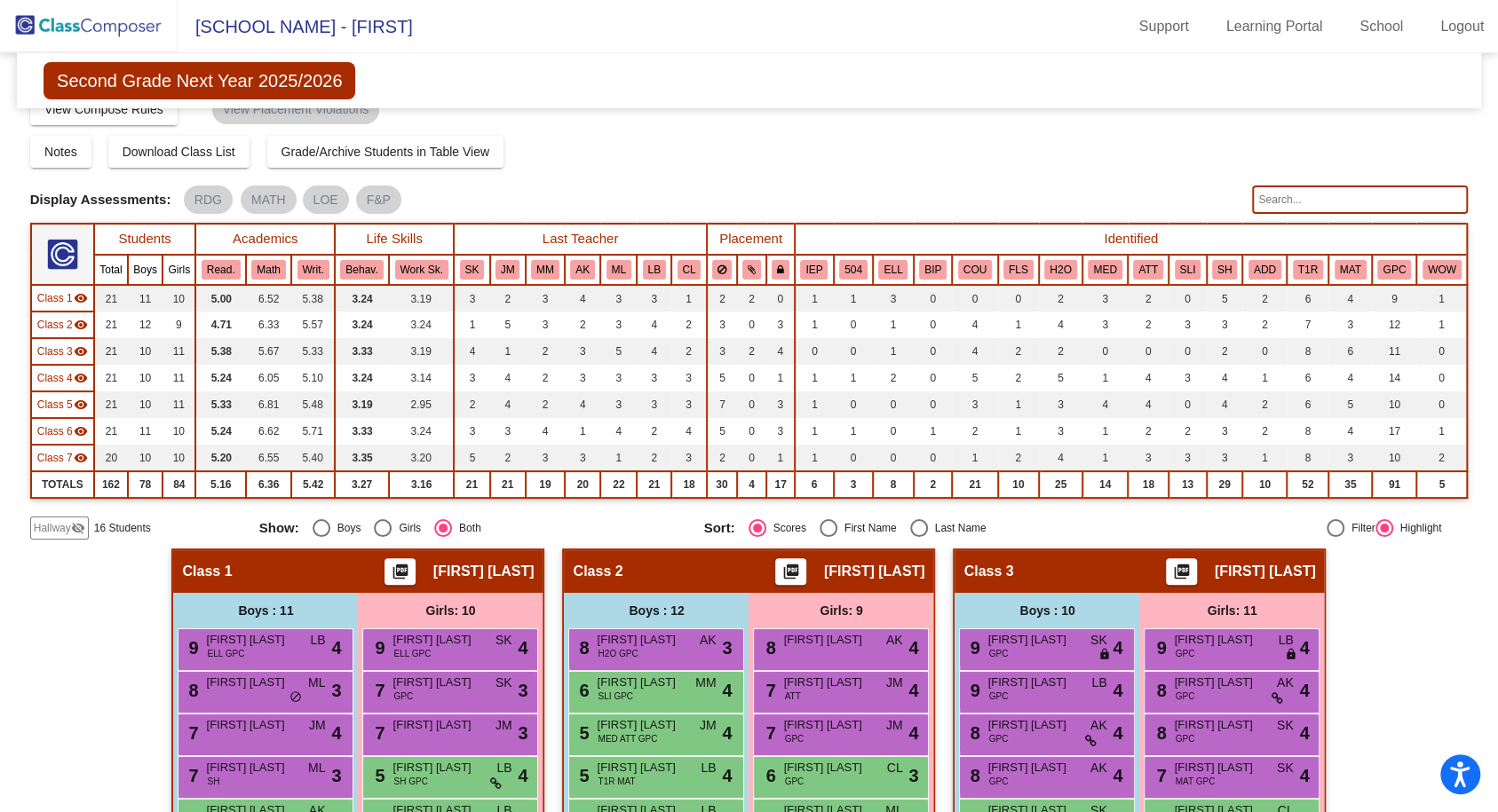 scroll, scrollTop: 0, scrollLeft: 0, axis: both 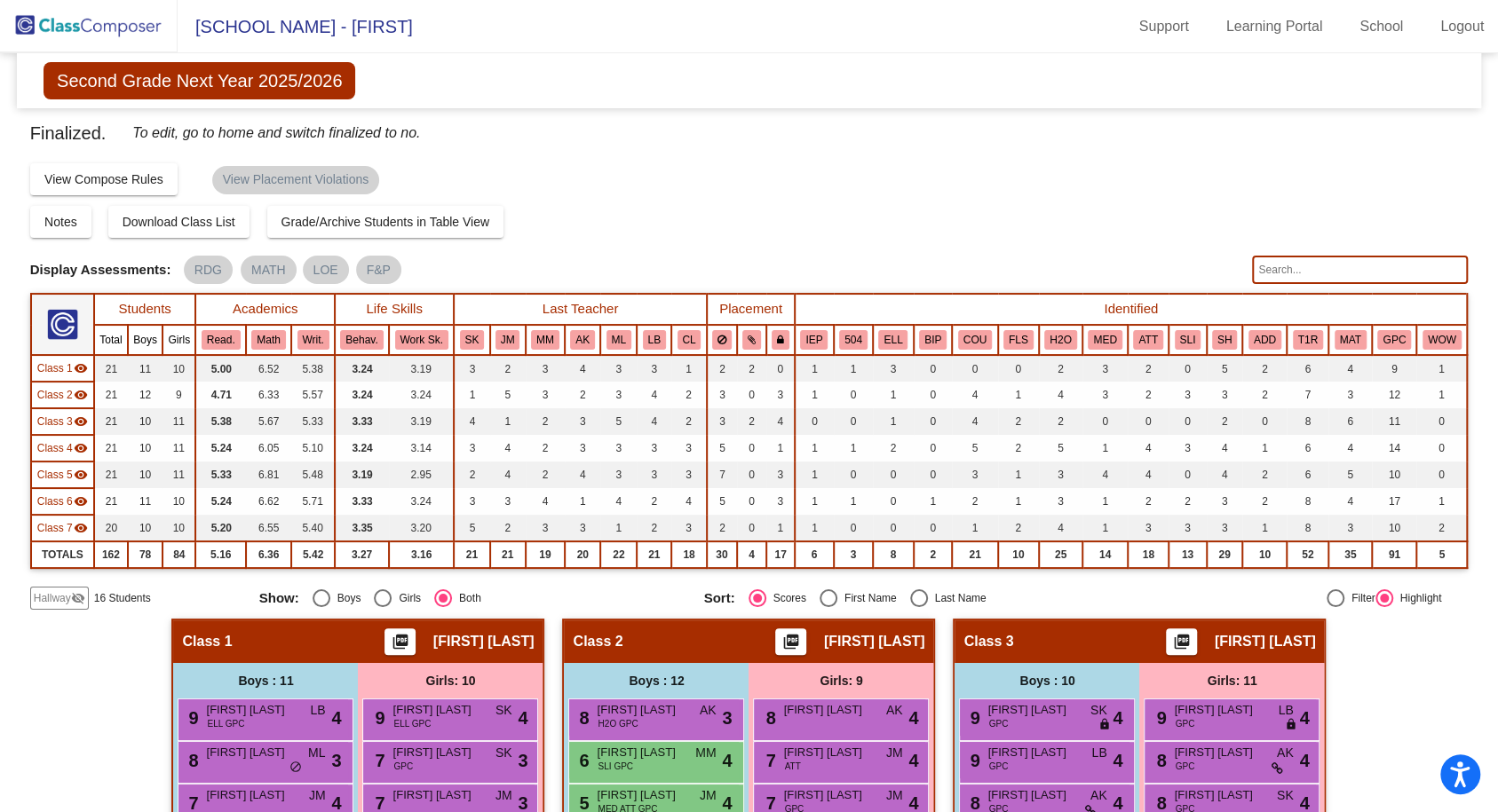 click 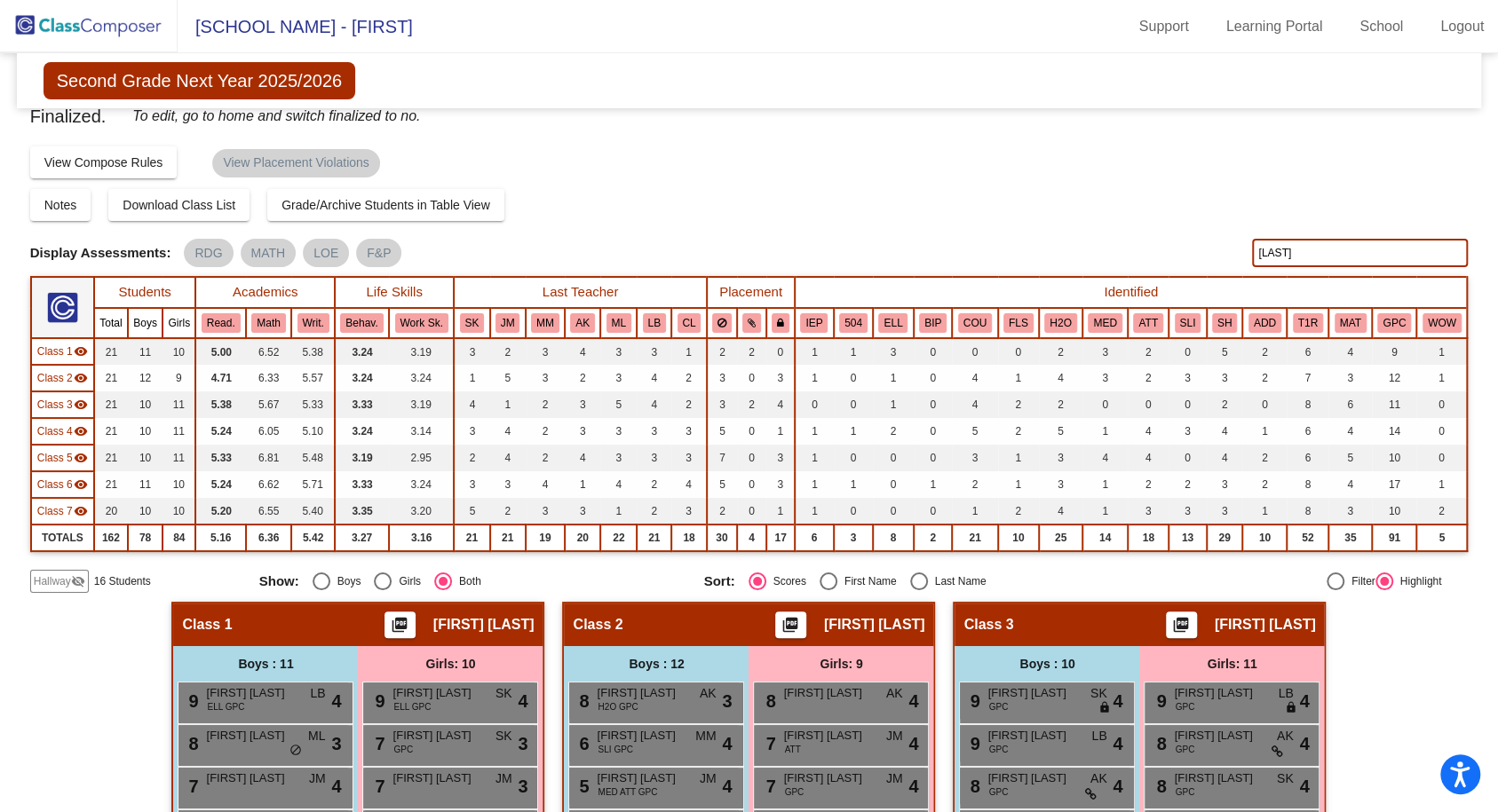 scroll, scrollTop: 0, scrollLeft: 0, axis: both 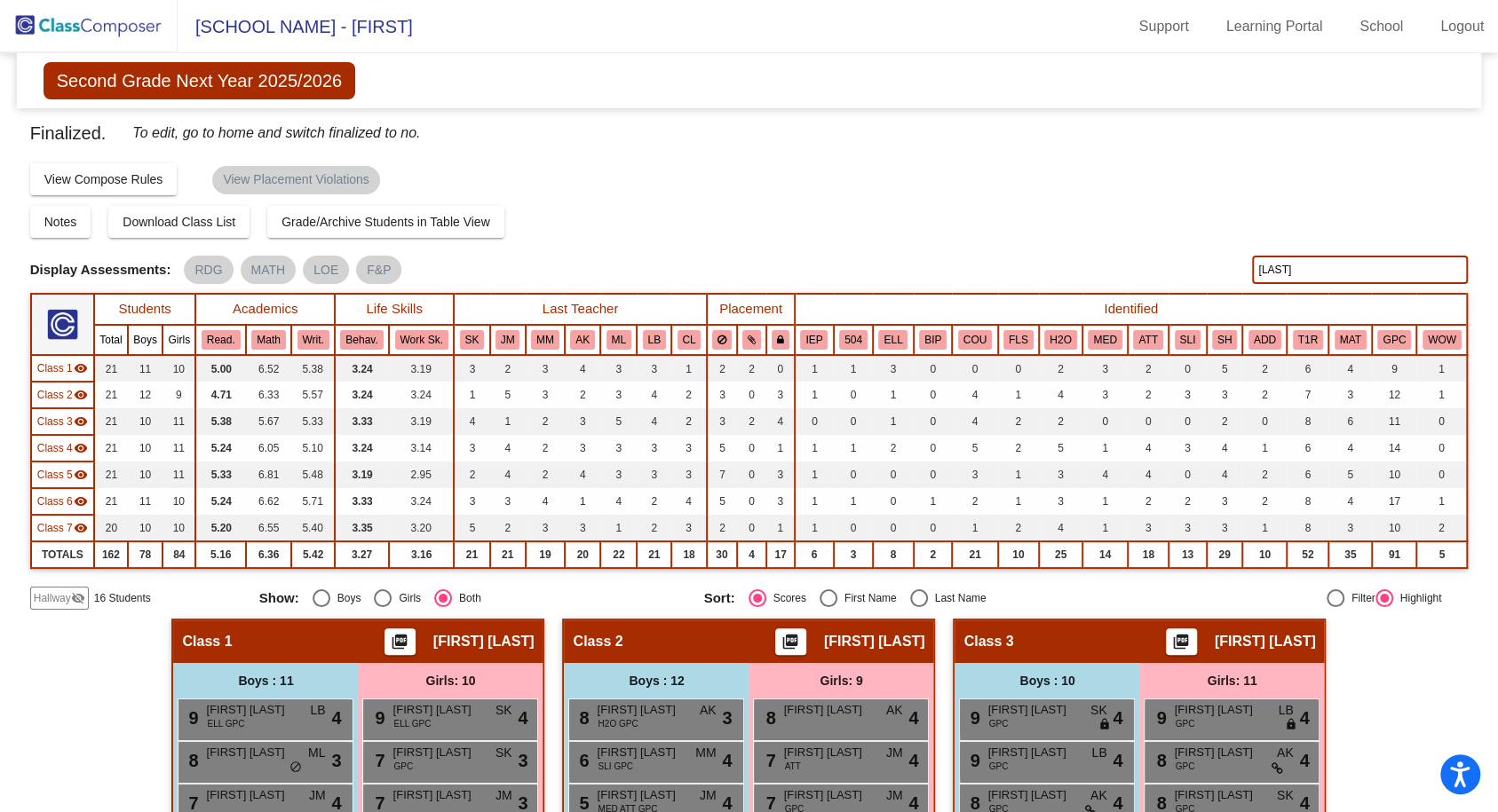 click on "mathieu" 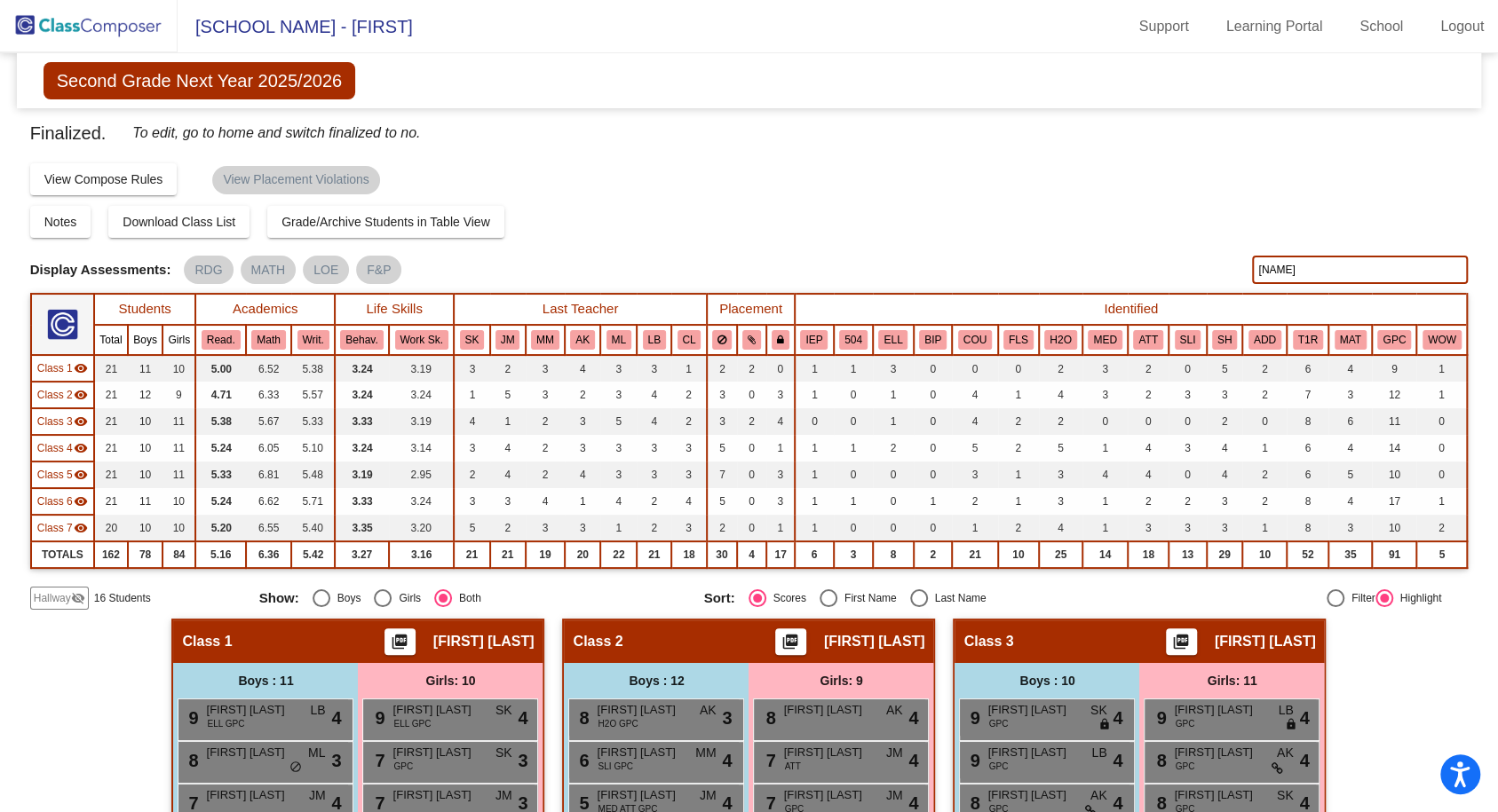 type on "tabitha" 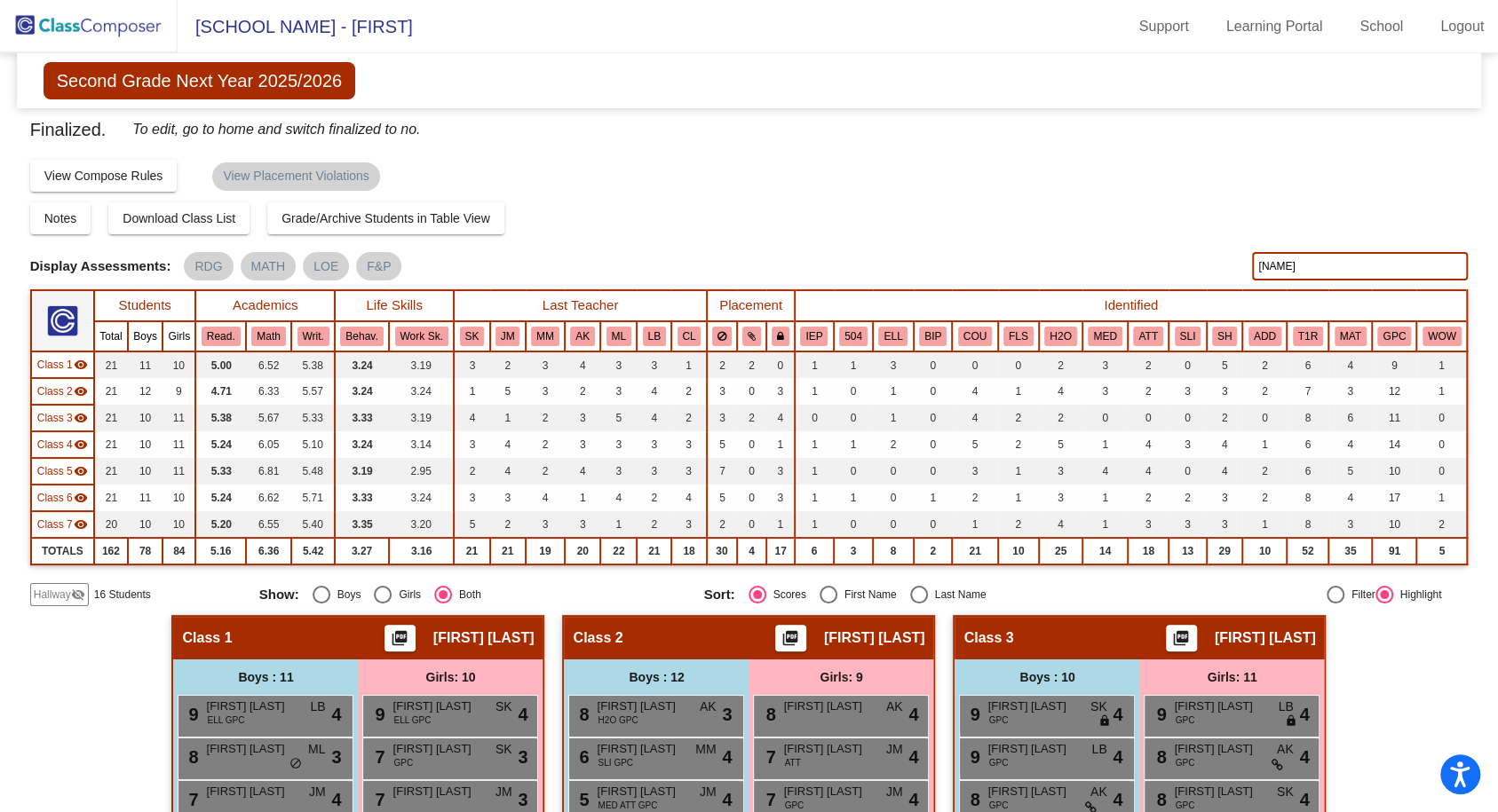 scroll, scrollTop: 0, scrollLeft: 0, axis: both 